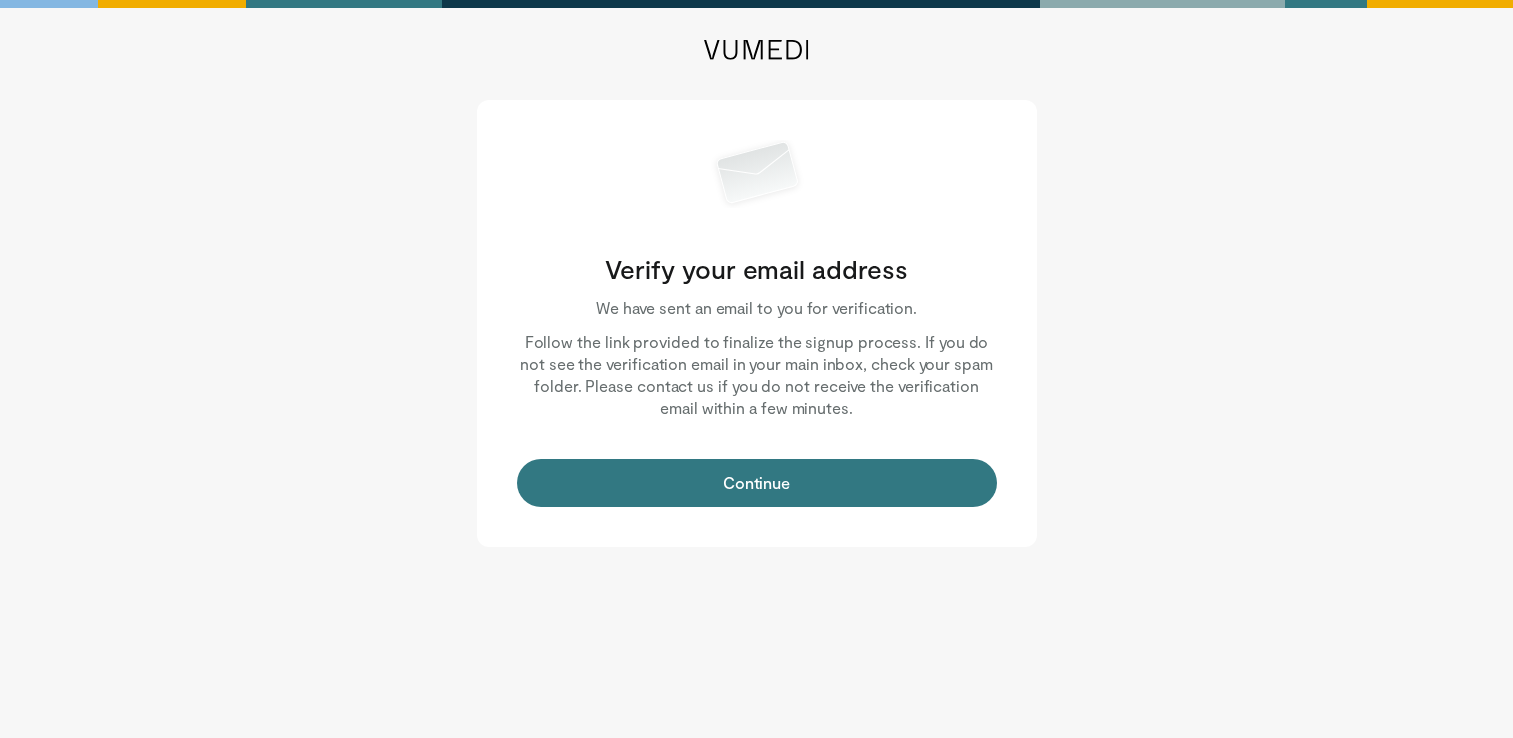 scroll, scrollTop: 0, scrollLeft: 0, axis: both 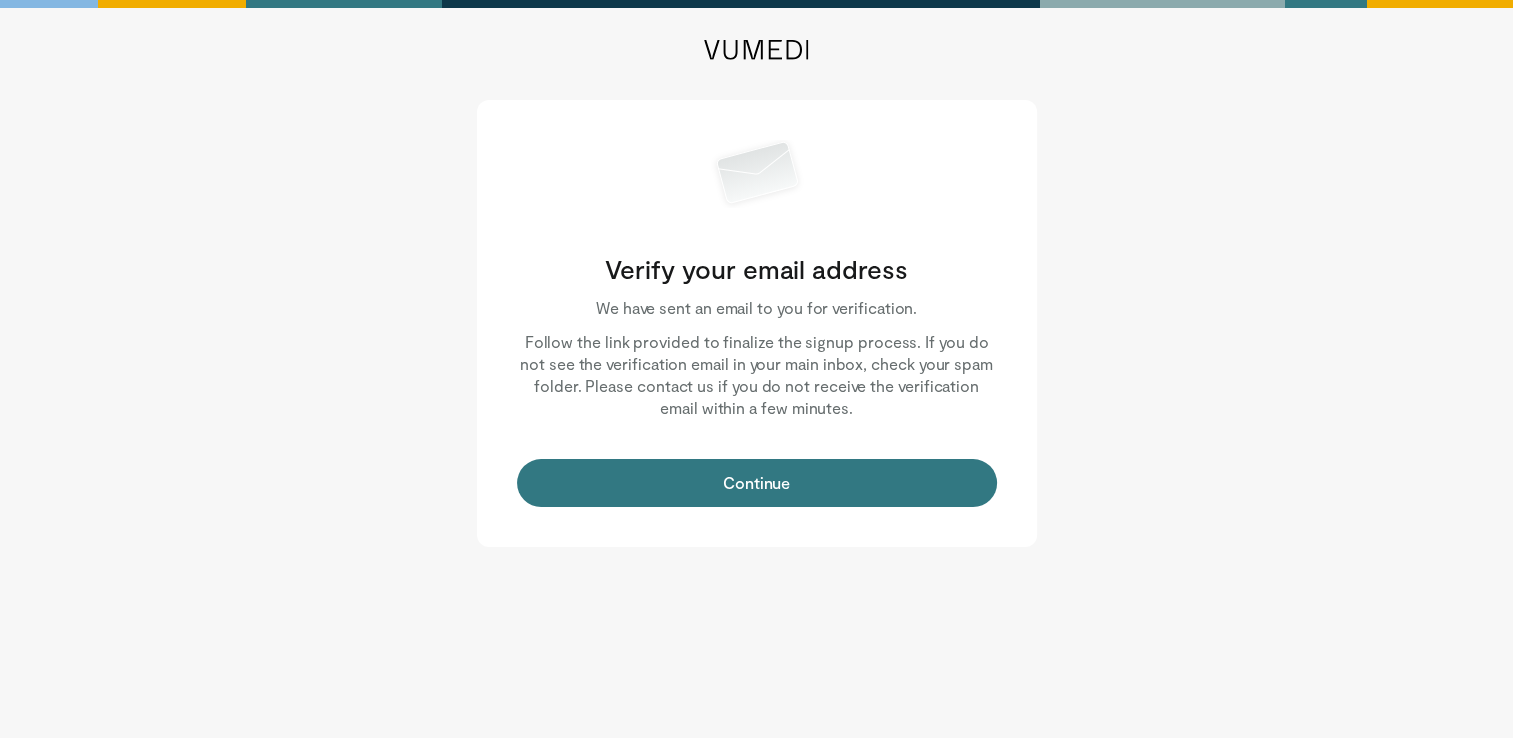 click on "Continue" at bounding box center [757, 483] 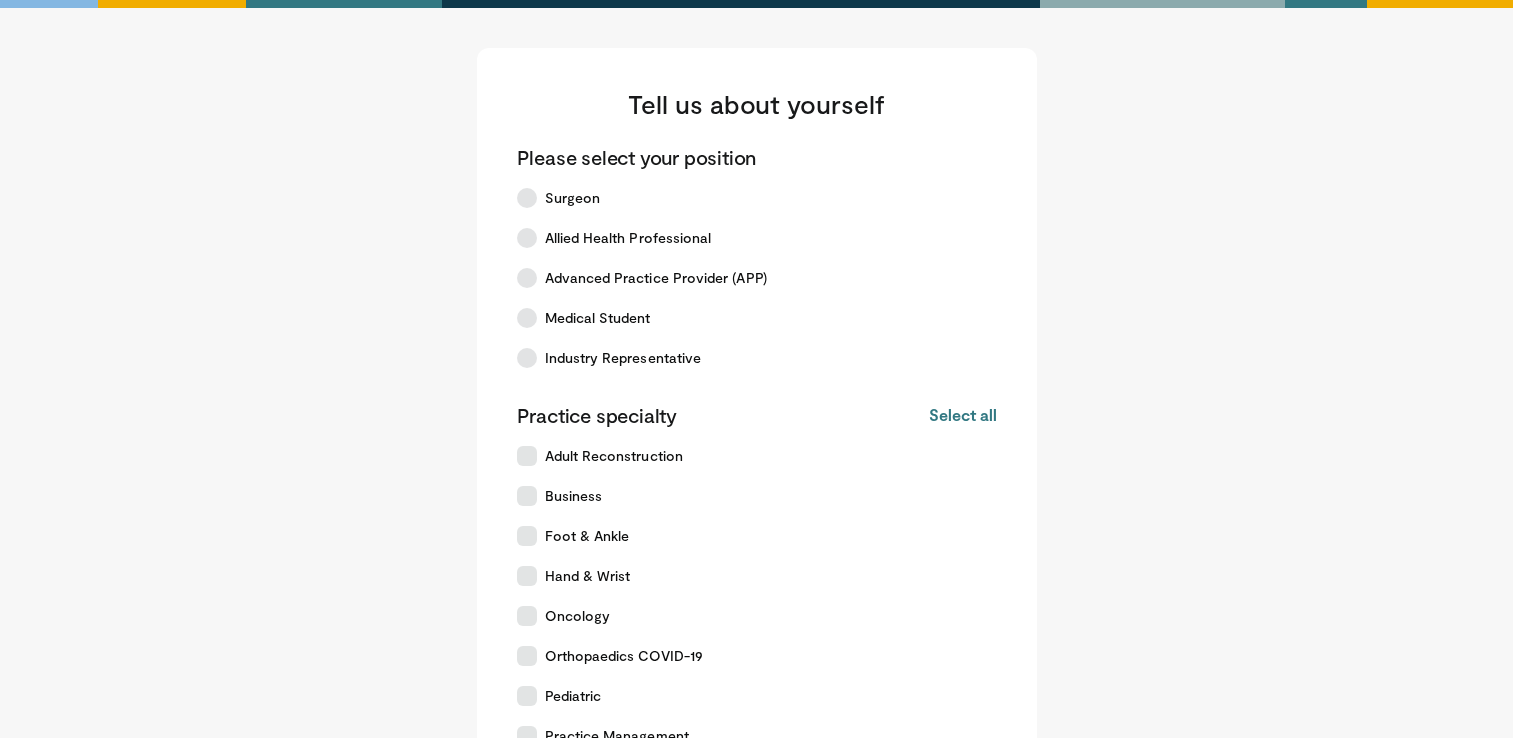 scroll, scrollTop: 0, scrollLeft: 0, axis: both 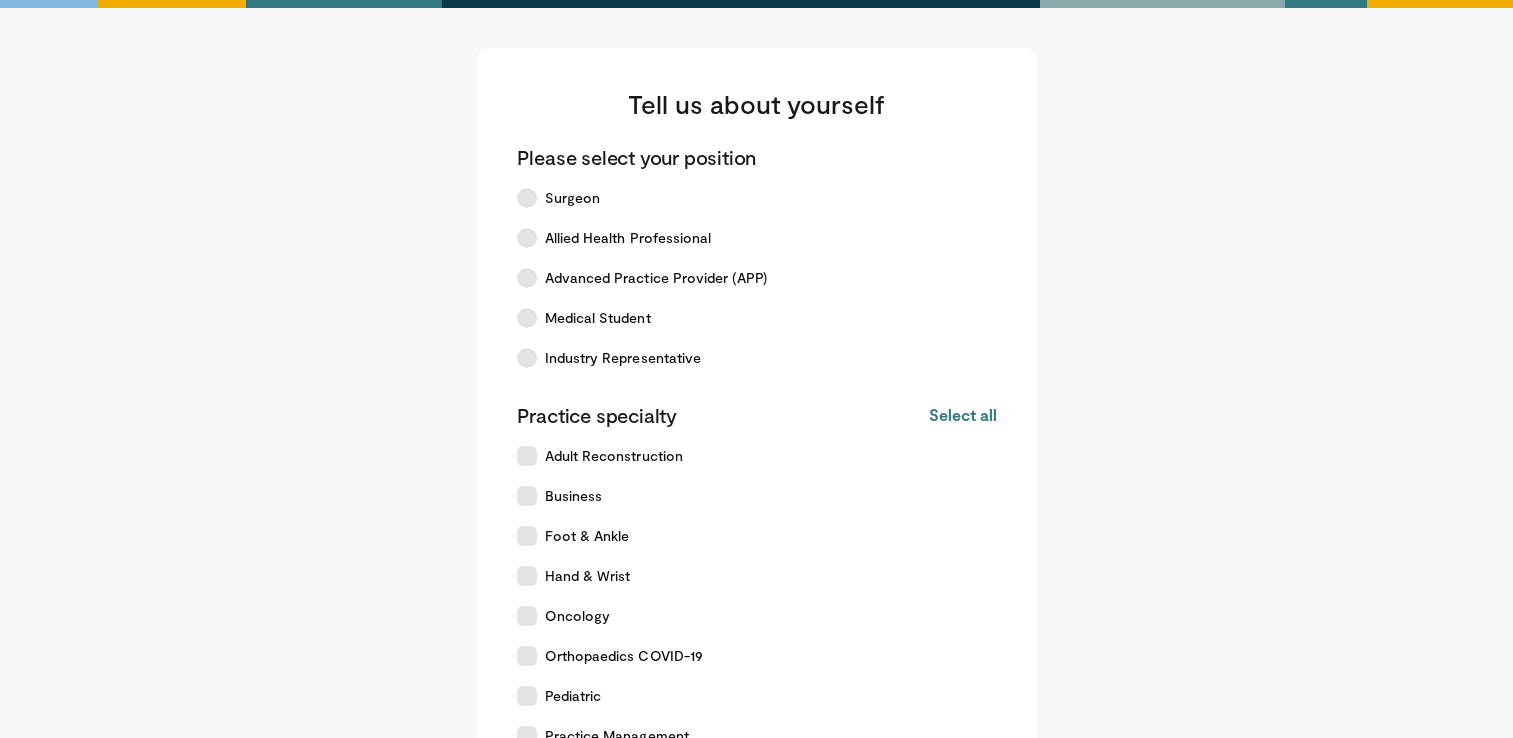 click on "Medical Student" at bounding box center [745, 318] 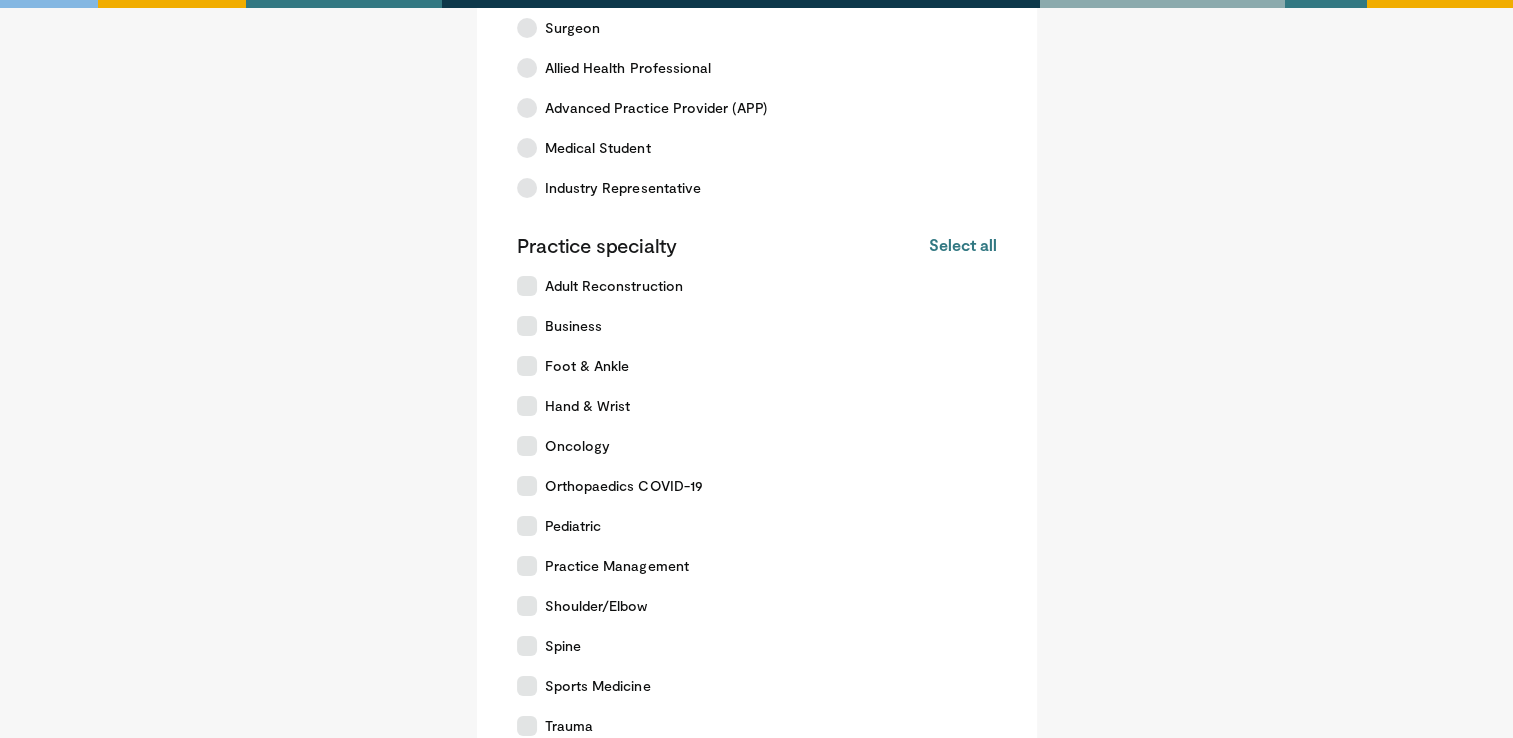 scroll, scrollTop: 416, scrollLeft: 0, axis: vertical 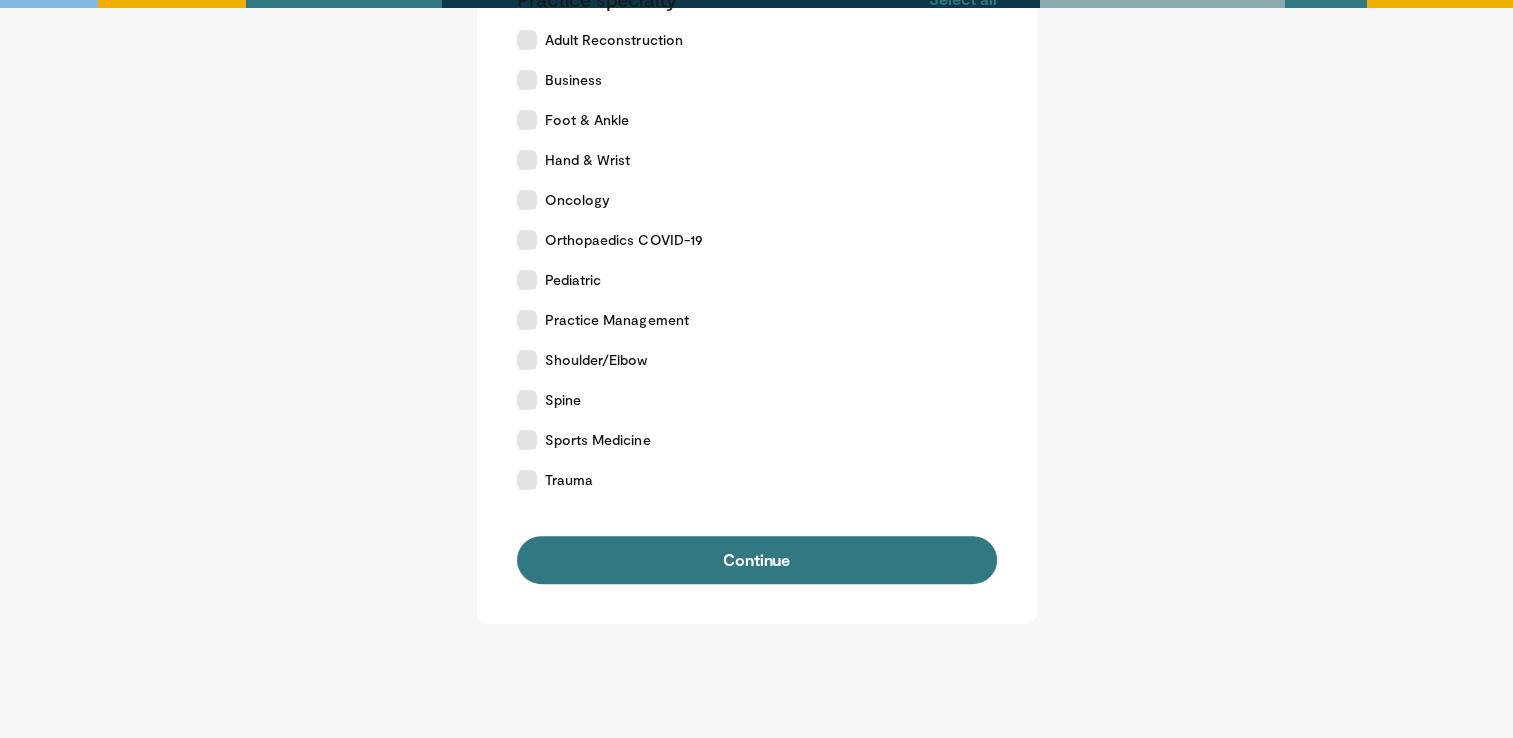 click on "Orthopaedics COVID-19" at bounding box center [624, 240] 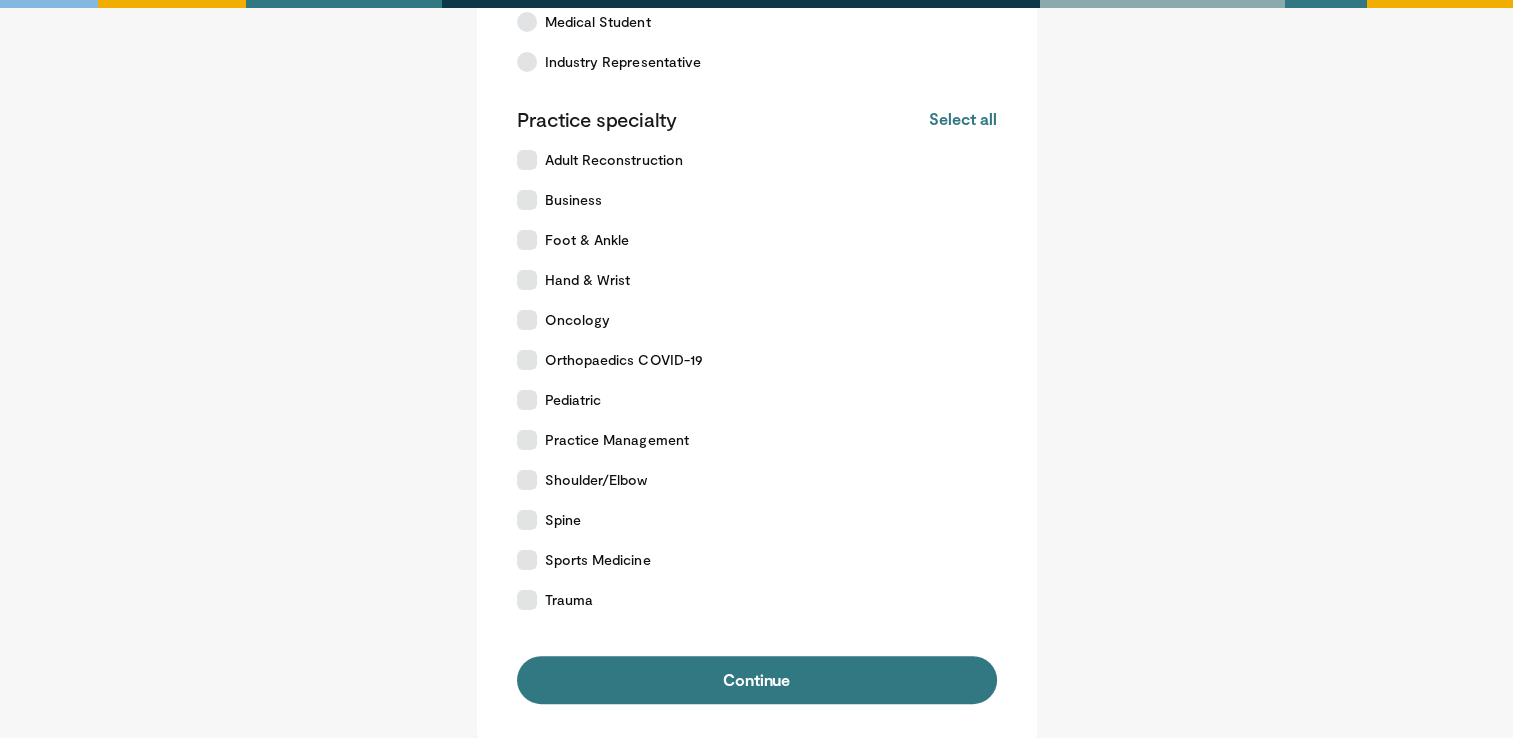 scroll, scrollTop: 296, scrollLeft: 0, axis: vertical 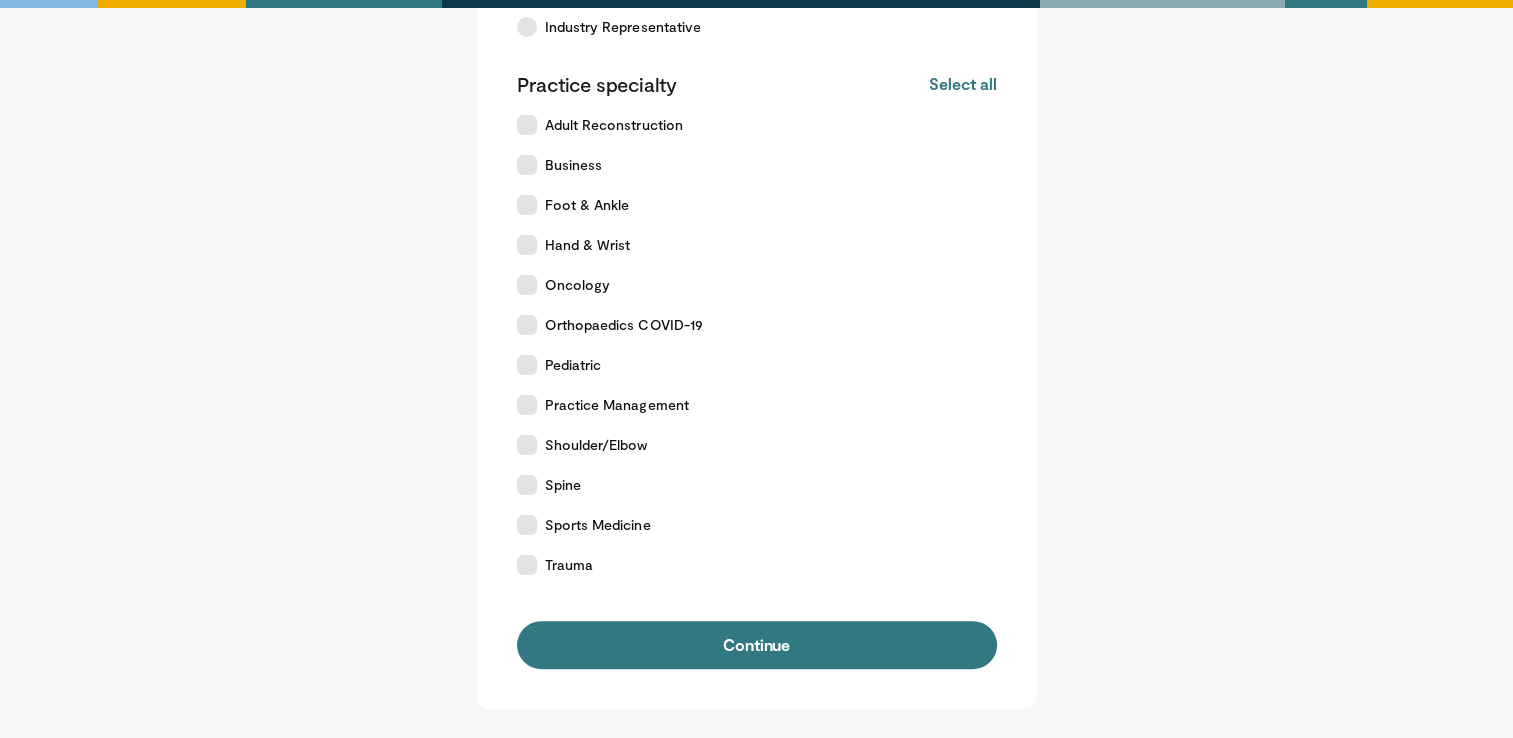 click on "Orthopaedics COVID-19" at bounding box center [745, 325] 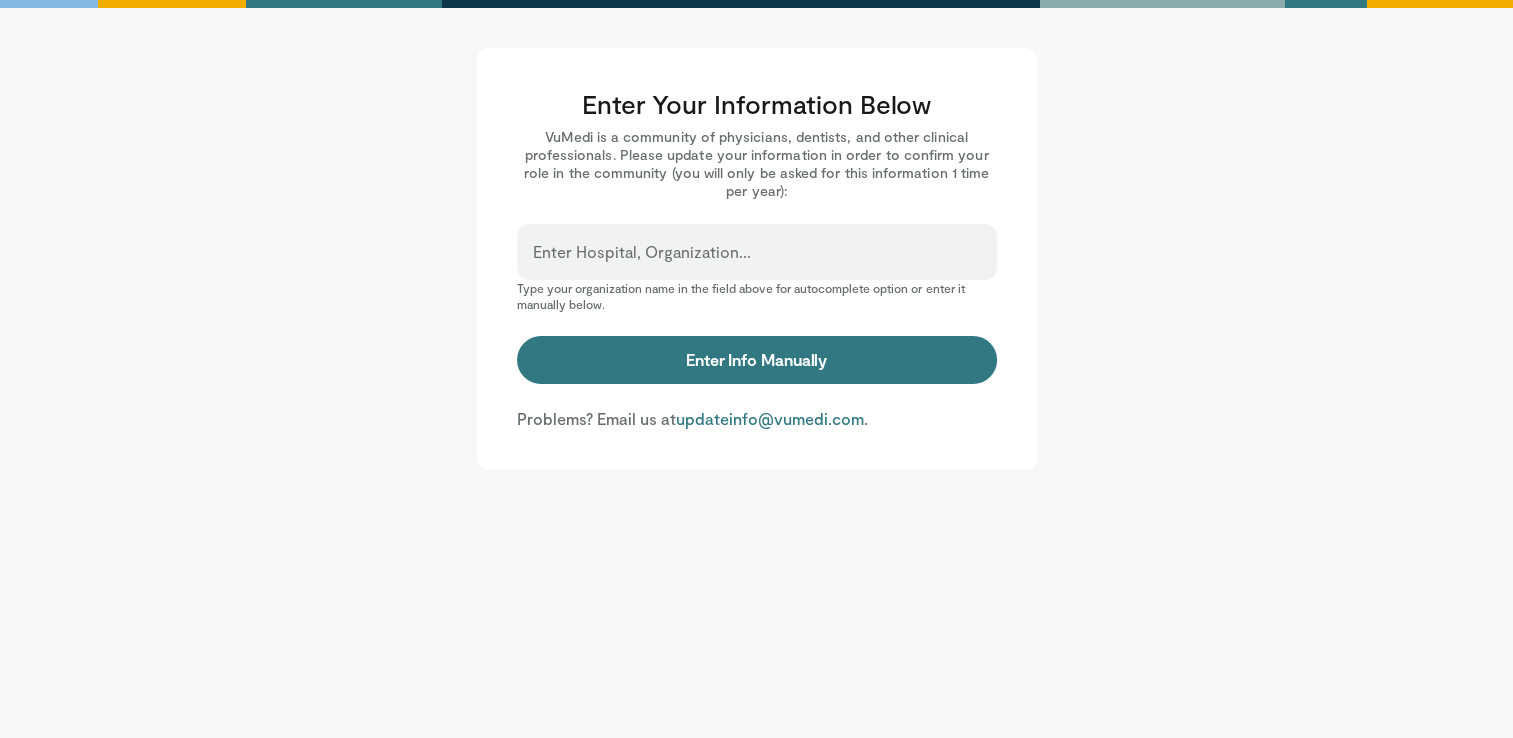 scroll, scrollTop: 24, scrollLeft: 0, axis: vertical 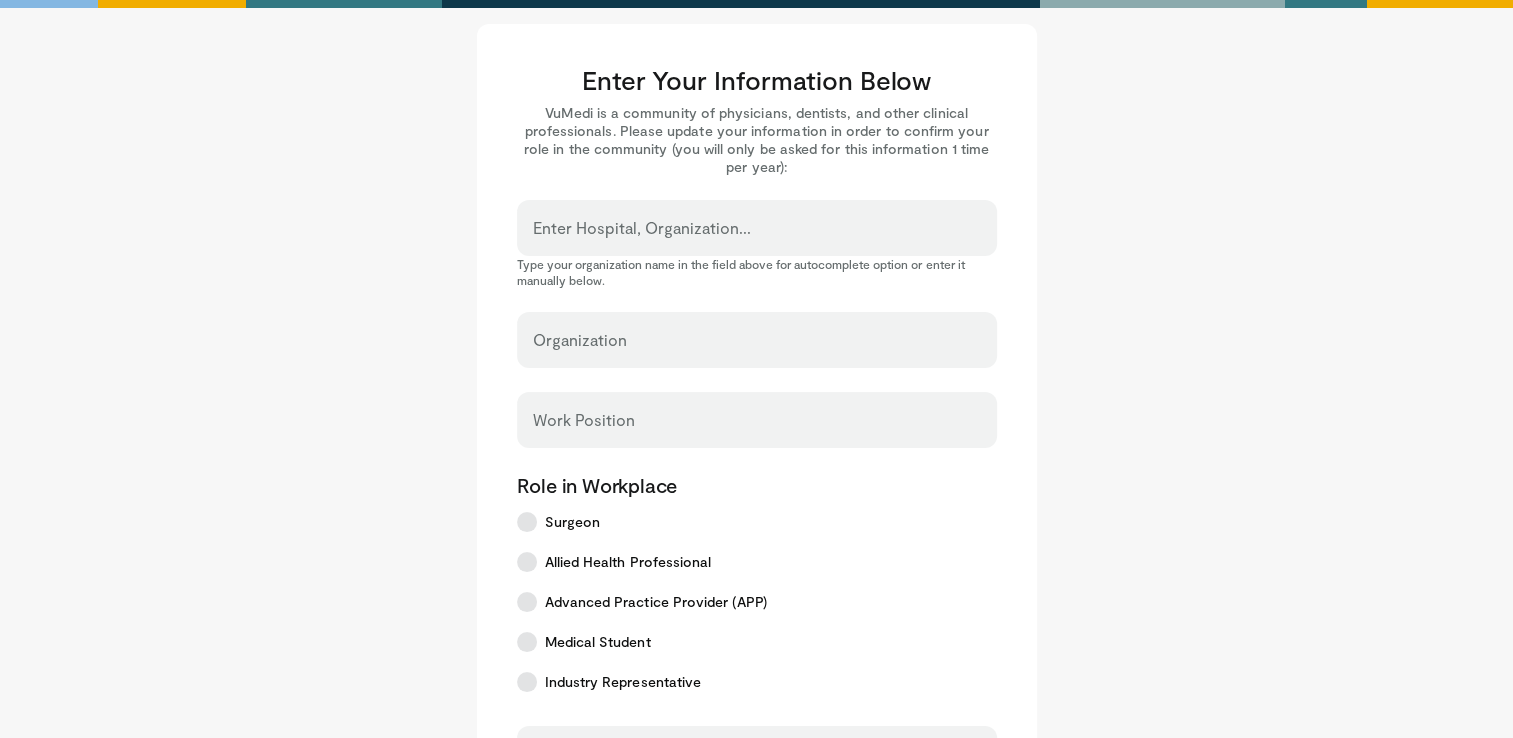 click on "Enter Hospital, Organization..." at bounding box center [757, 237] 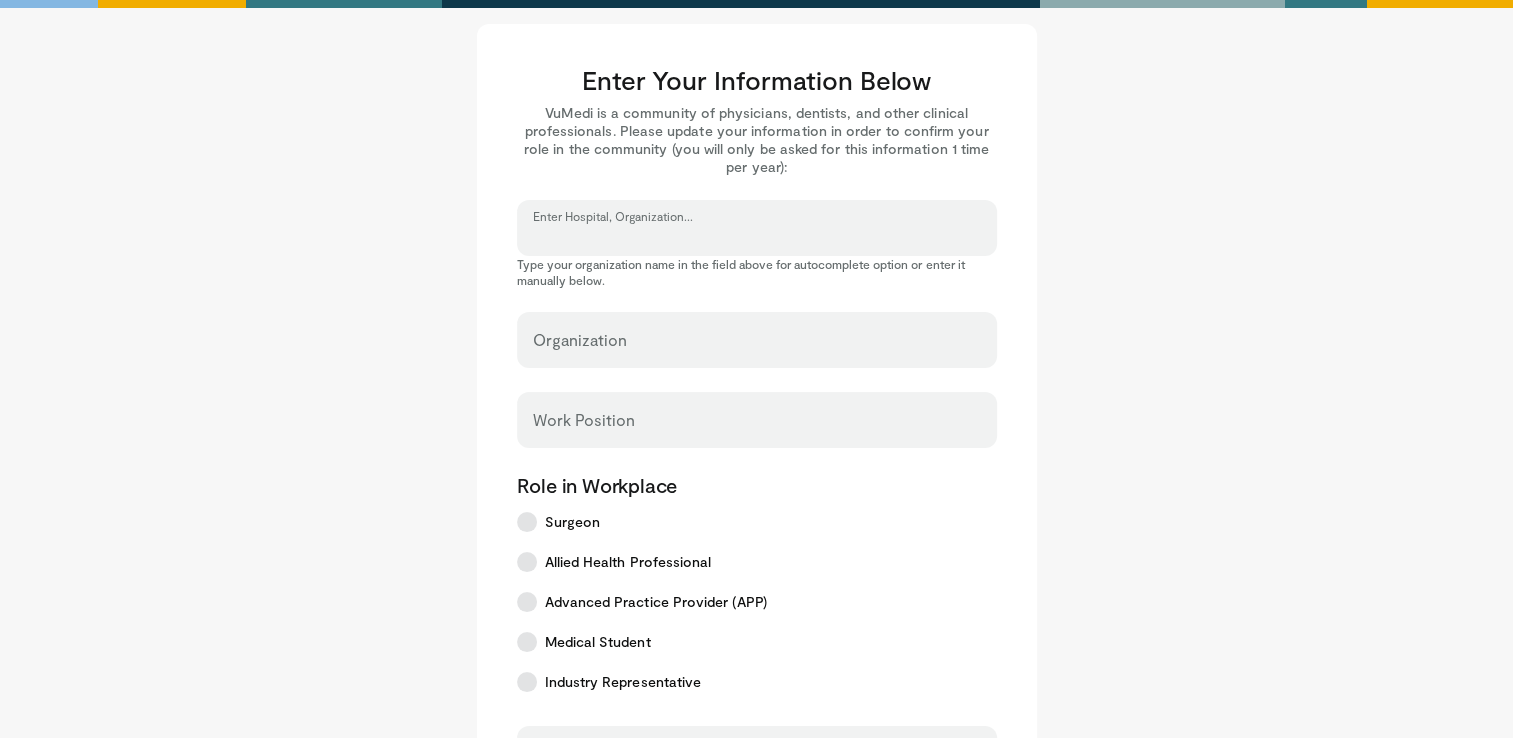 click on "Enter Hospital, Organization..." at bounding box center [757, 237] 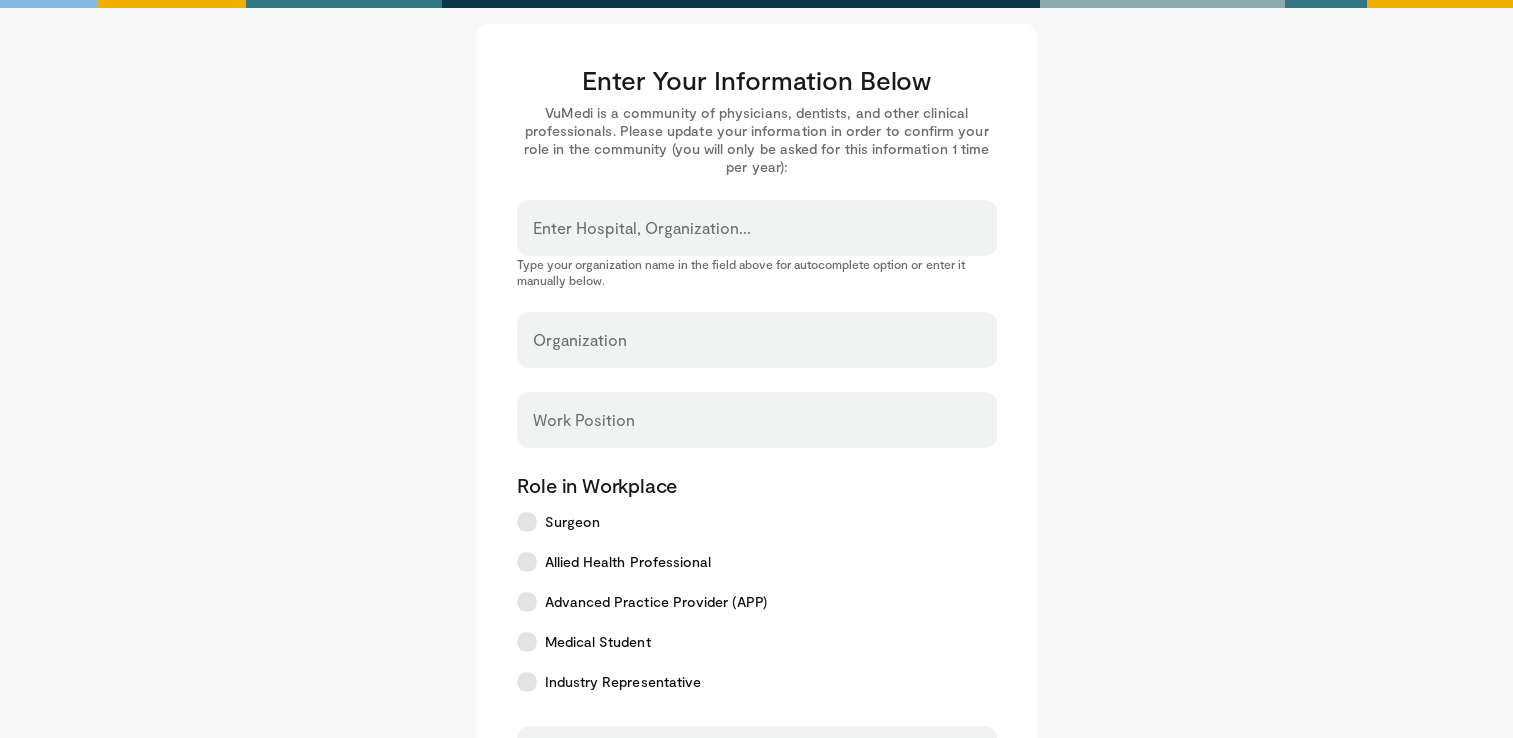click on "Enter Hospital, Organization..." at bounding box center [757, 228] 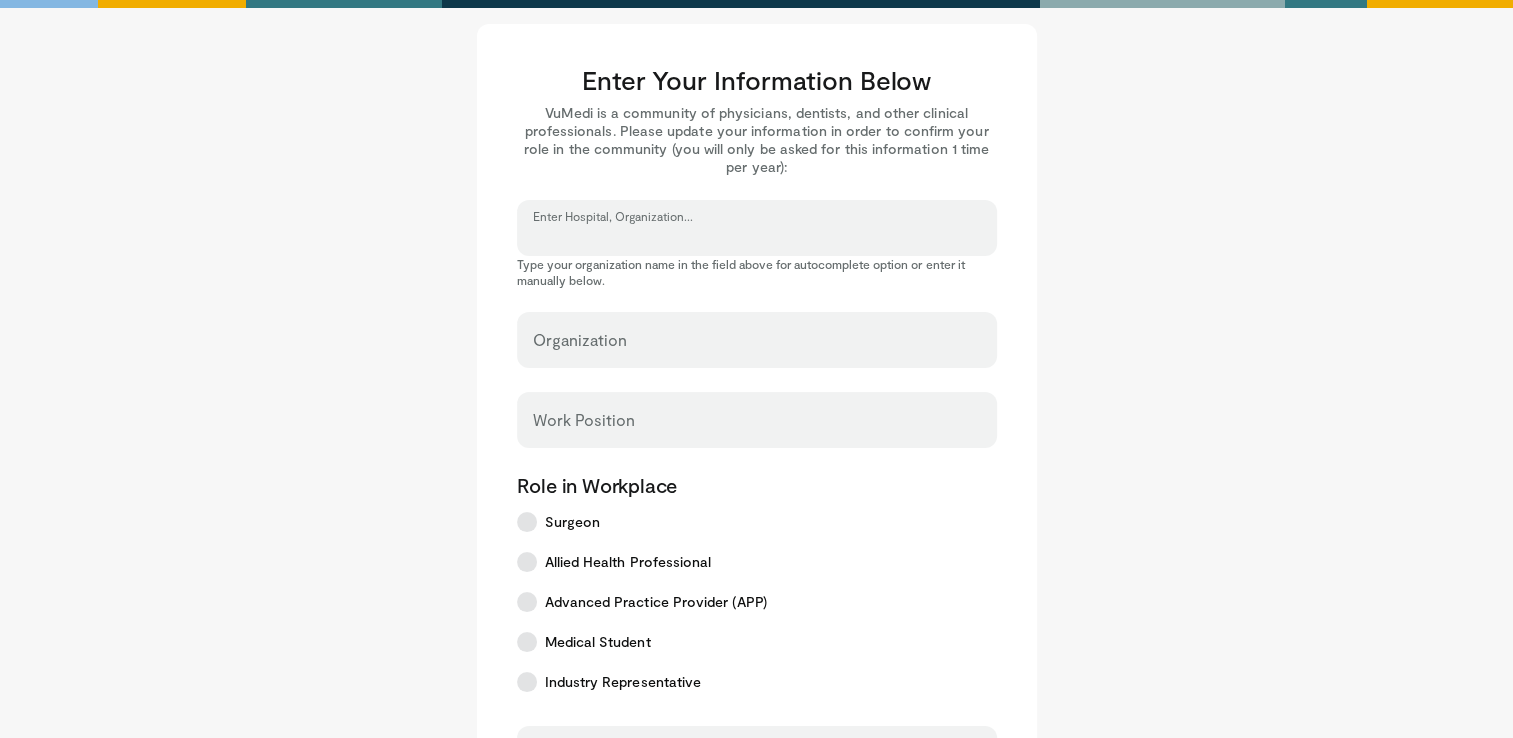 click on "Enter Hospital, Organization..." at bounding box center [757, 237] 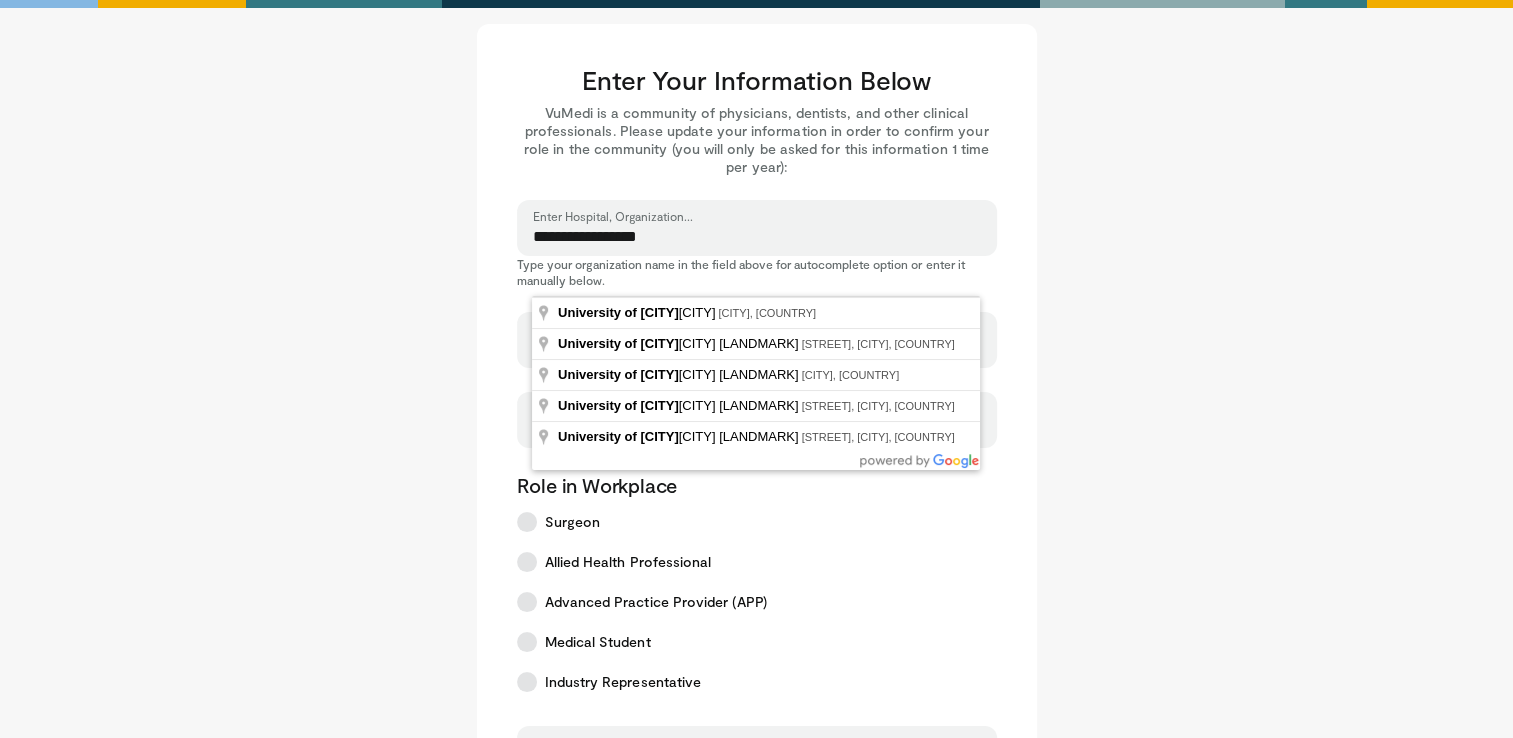 type on "**********" 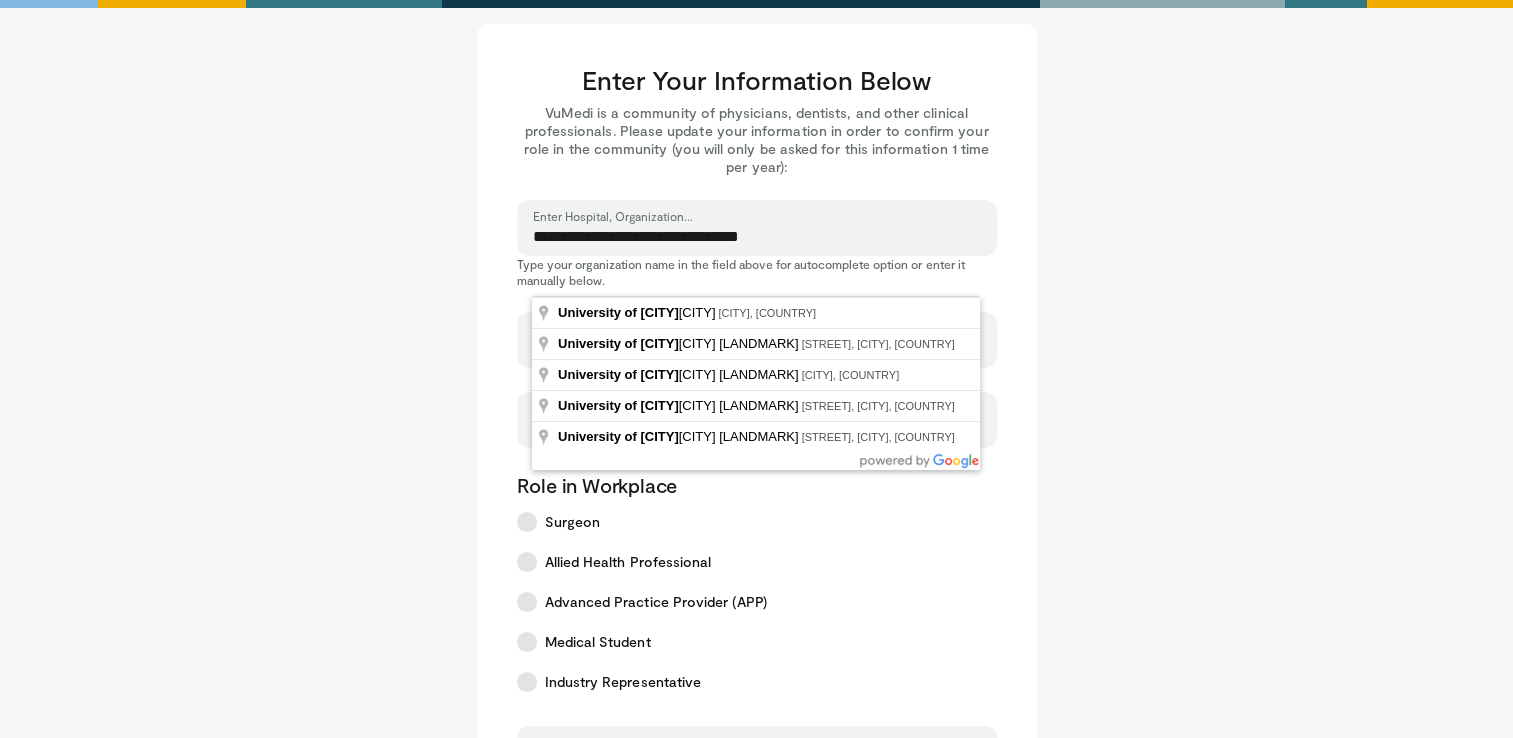 type on "**********" 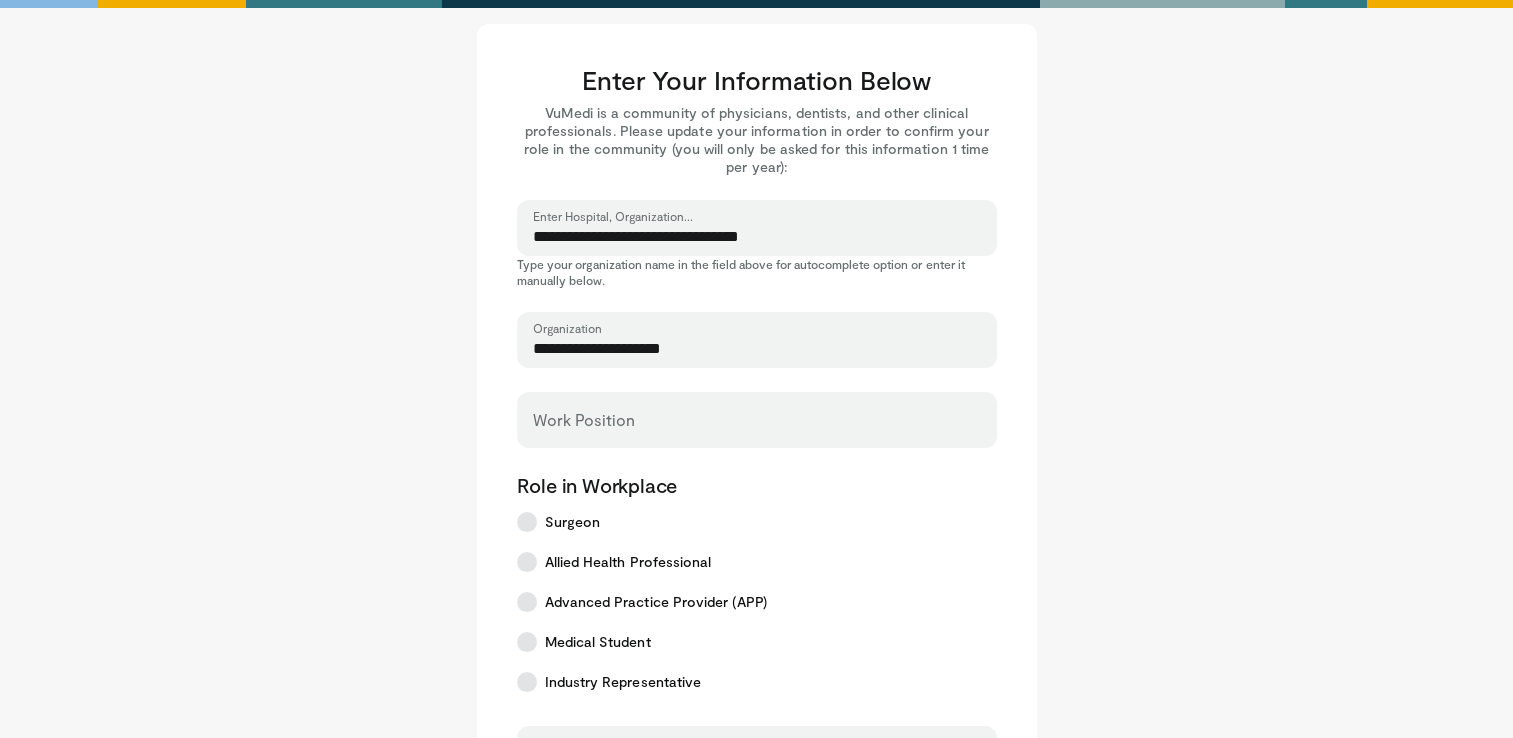 click on "**********" at bounding box center [757, 349] 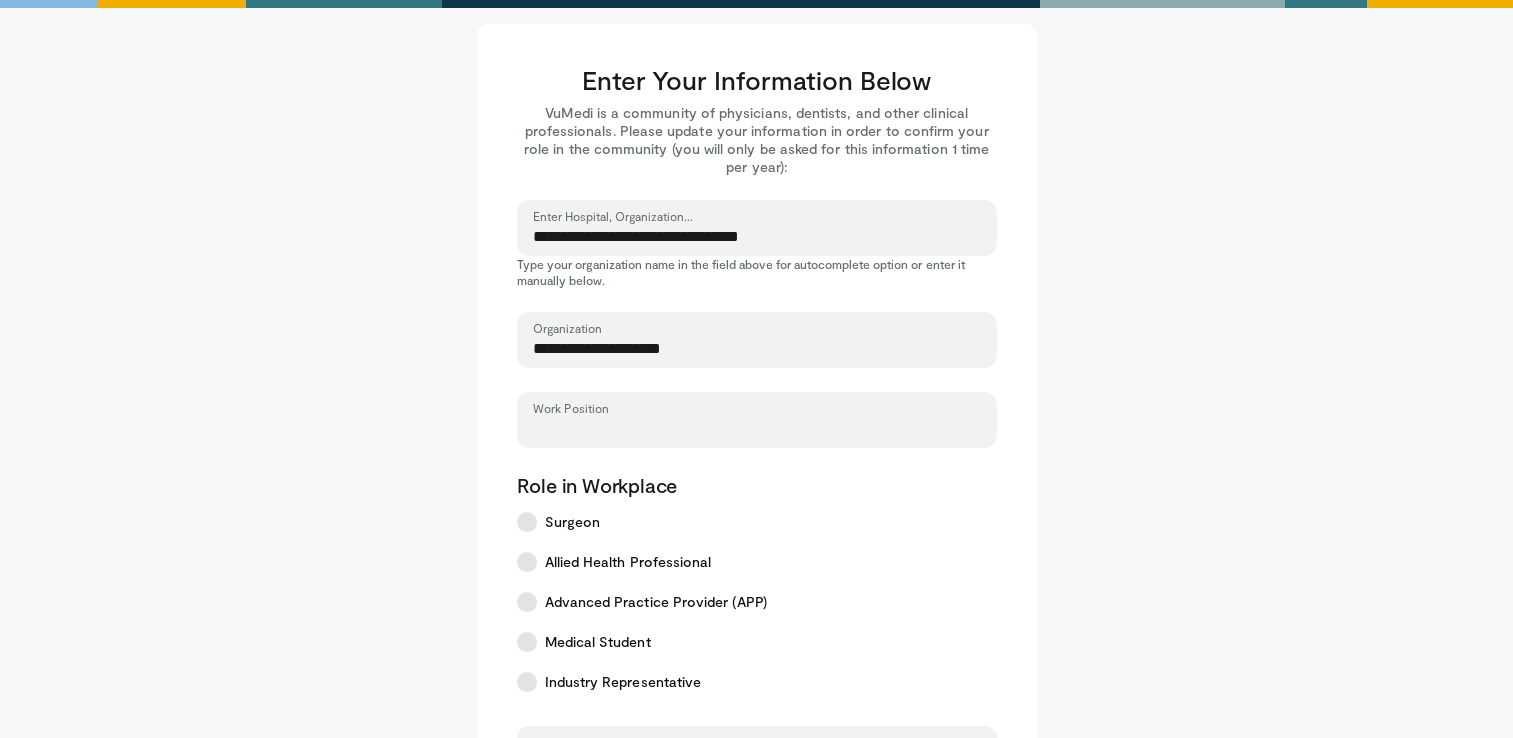 click on "Work Position" at bounding box center [757, 429] 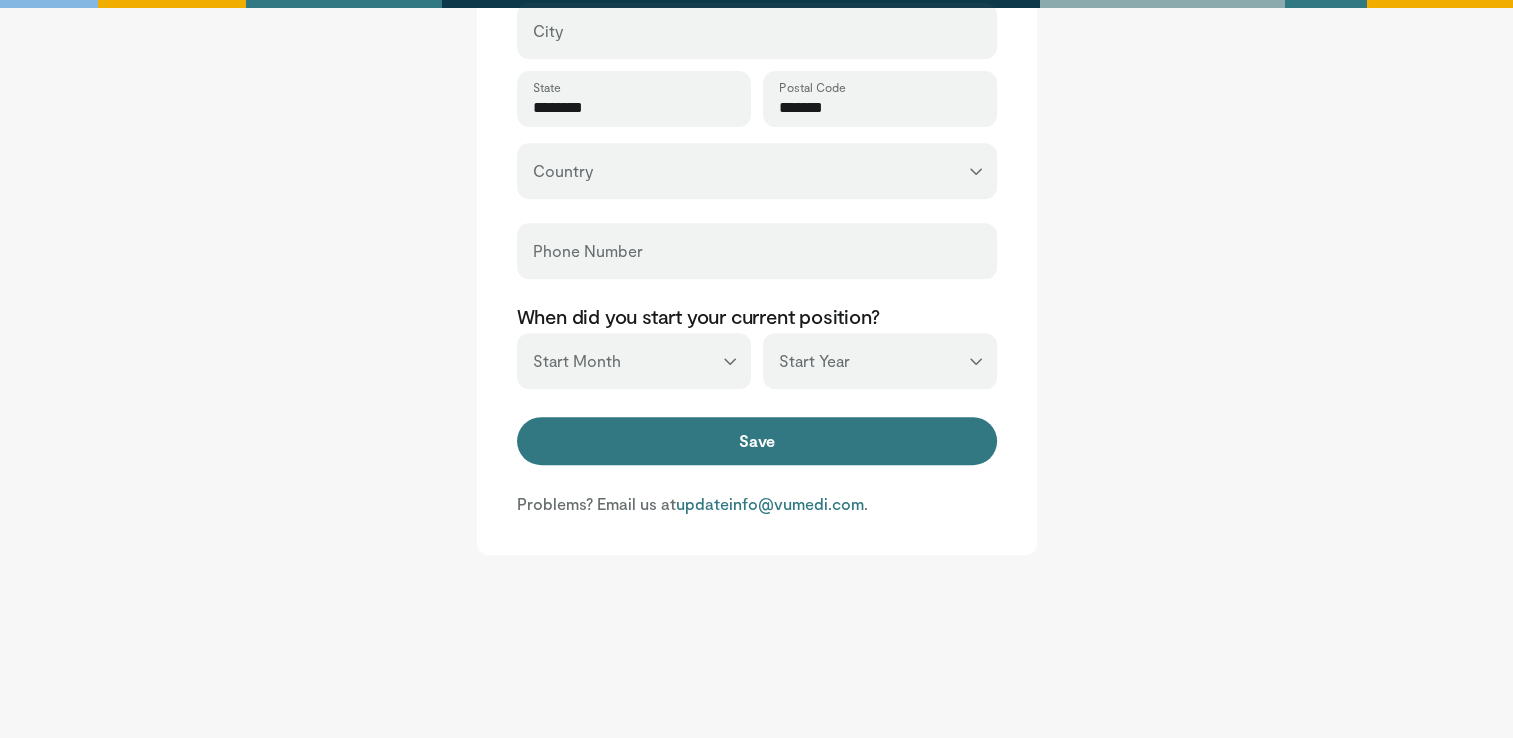 scroll, scrollTop: 816, scrollLeft: 0, axis: vertical 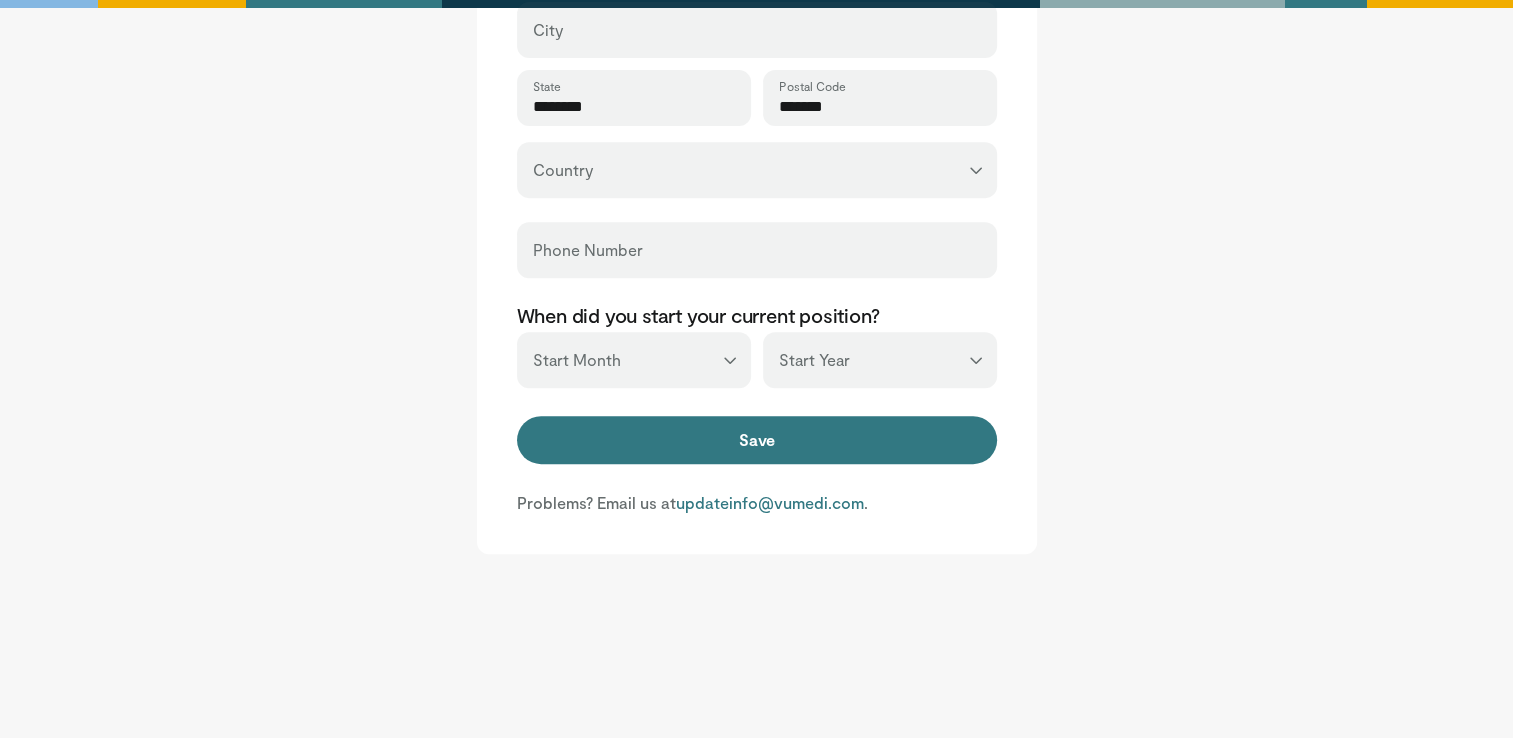 type on "*******" 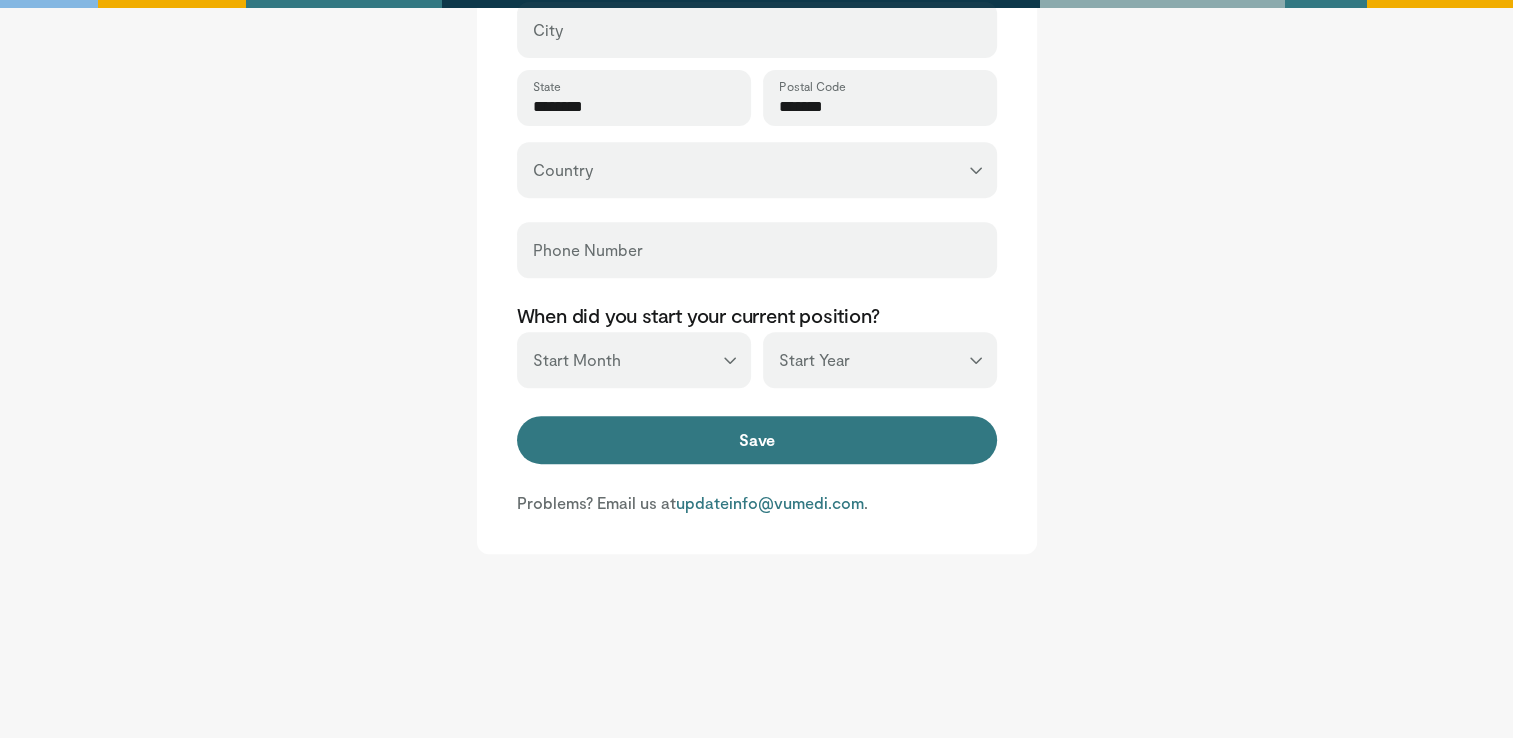 select on "*" 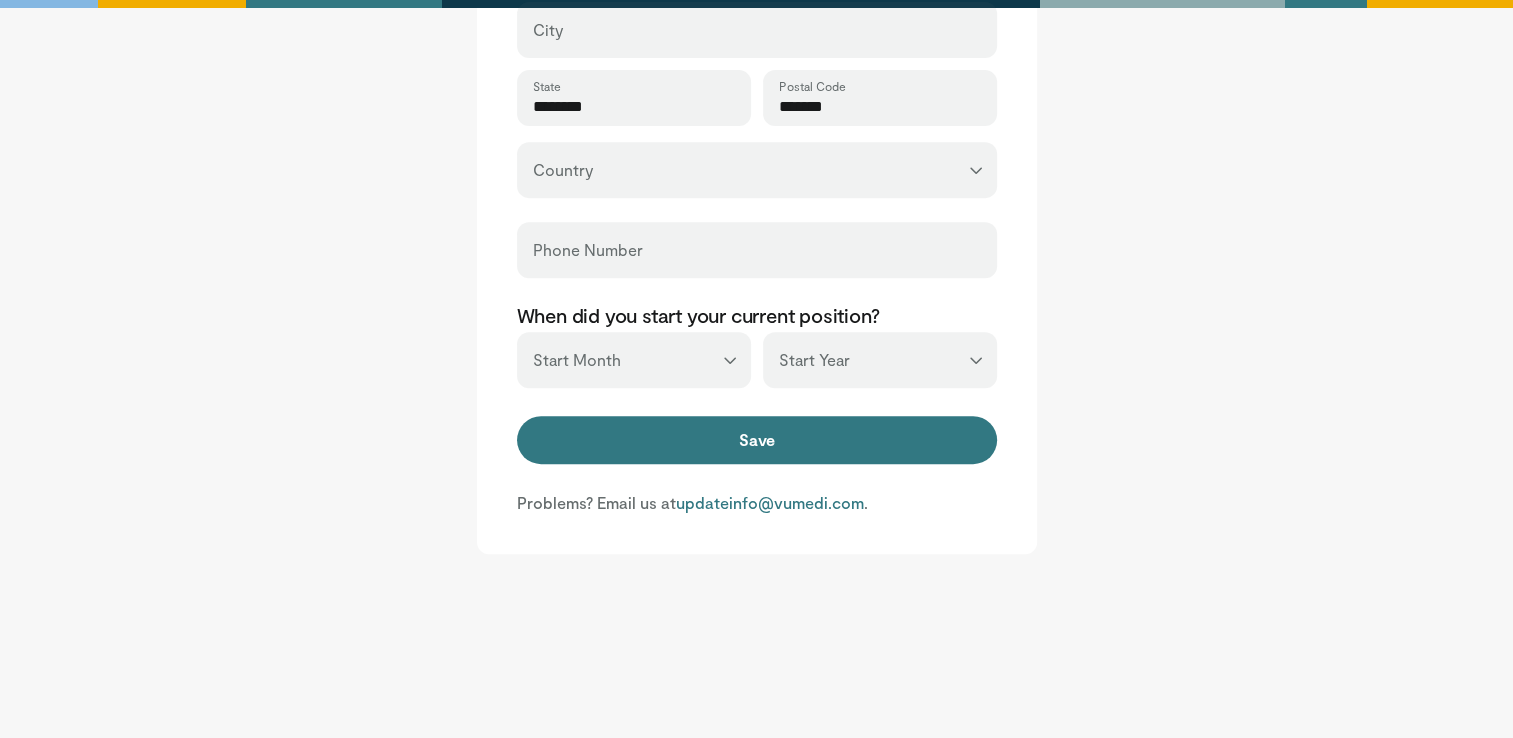 click on "***
*******
********
*****
*****
***
****
****
******
*********
*******
********
********" at bounding box center (634, 360) 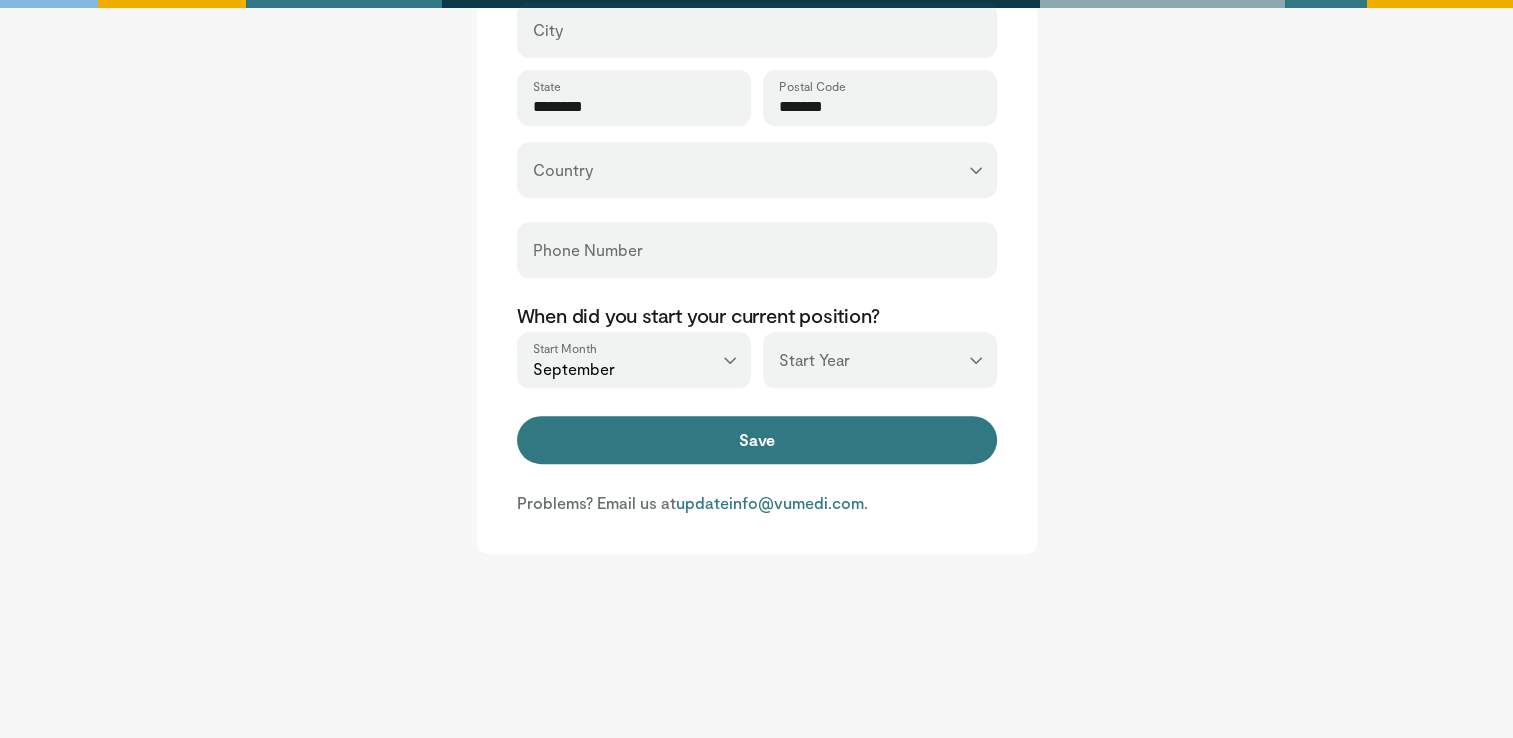 click on "***
****
****
****
****
****
****
****
****
****
****
****
****
****
****
****
****
****
****
****
****
****
****
****
****
****
****
****
****
**** **** **** **** ****" at bounding box center (880, 360) 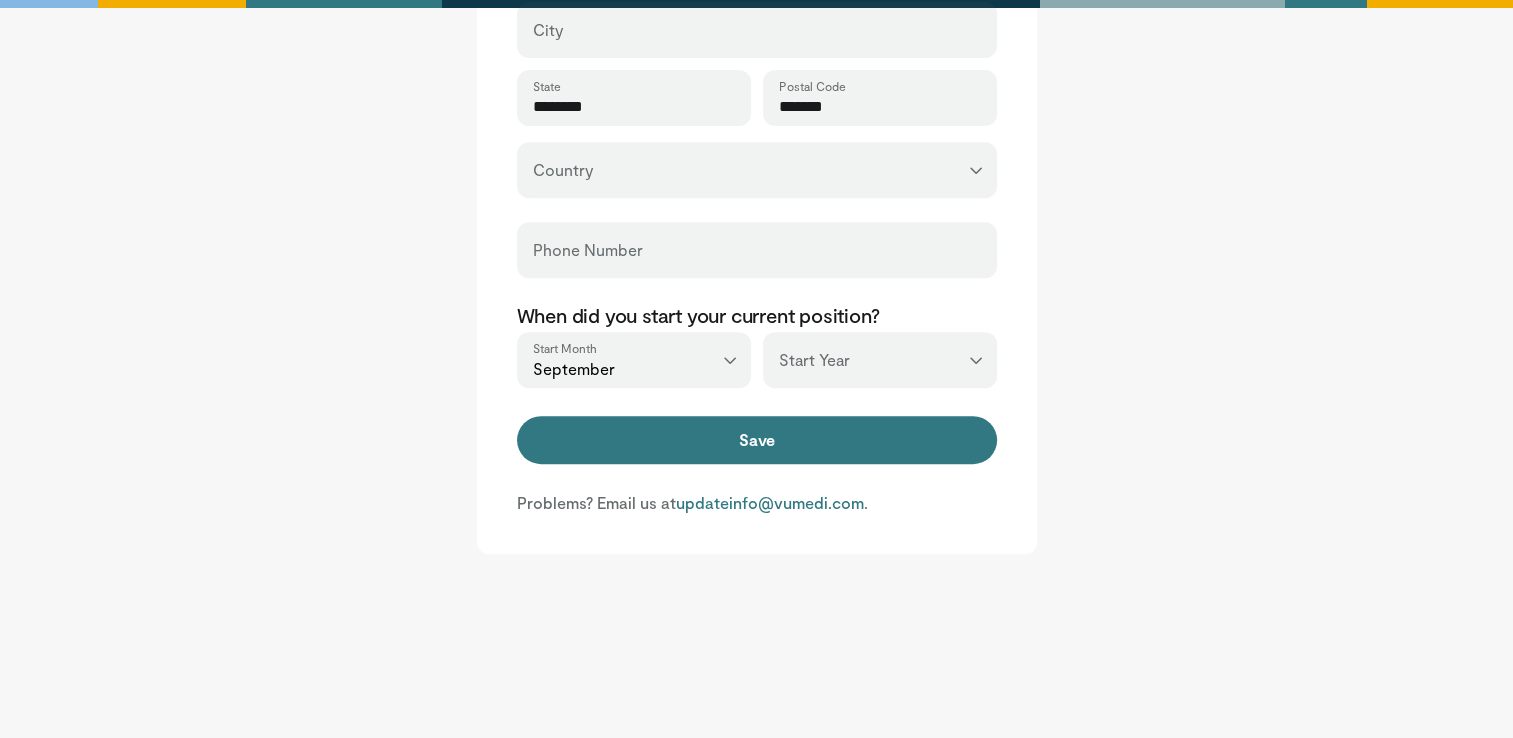 select on "****" 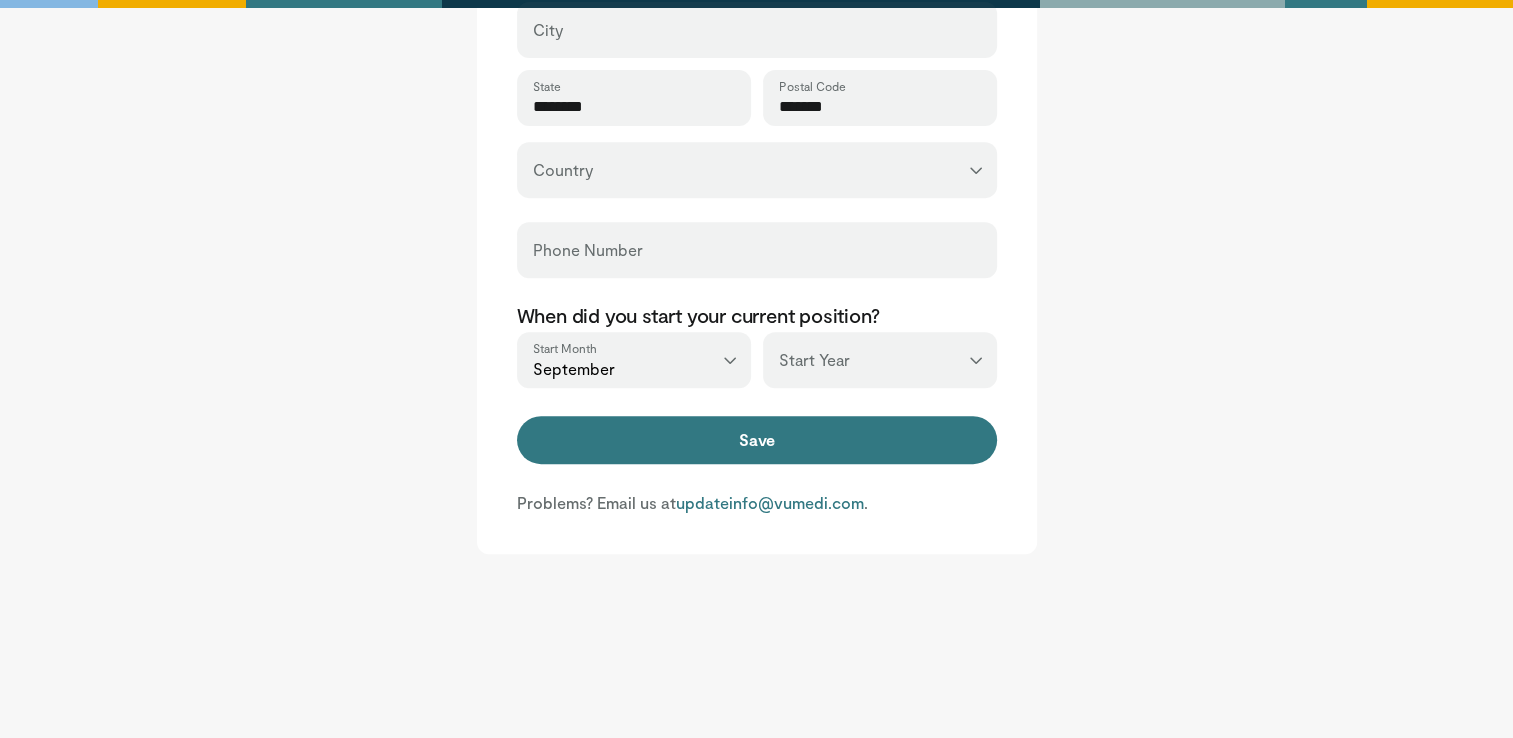 click on "***
****
****
****
****
****
****
****
****
****
****
****
****
****
****
****
****
****
****
****
****
****
****
****
****
****
****
****
****
**** **** **** **** ****" at bounding box center [880, 360] 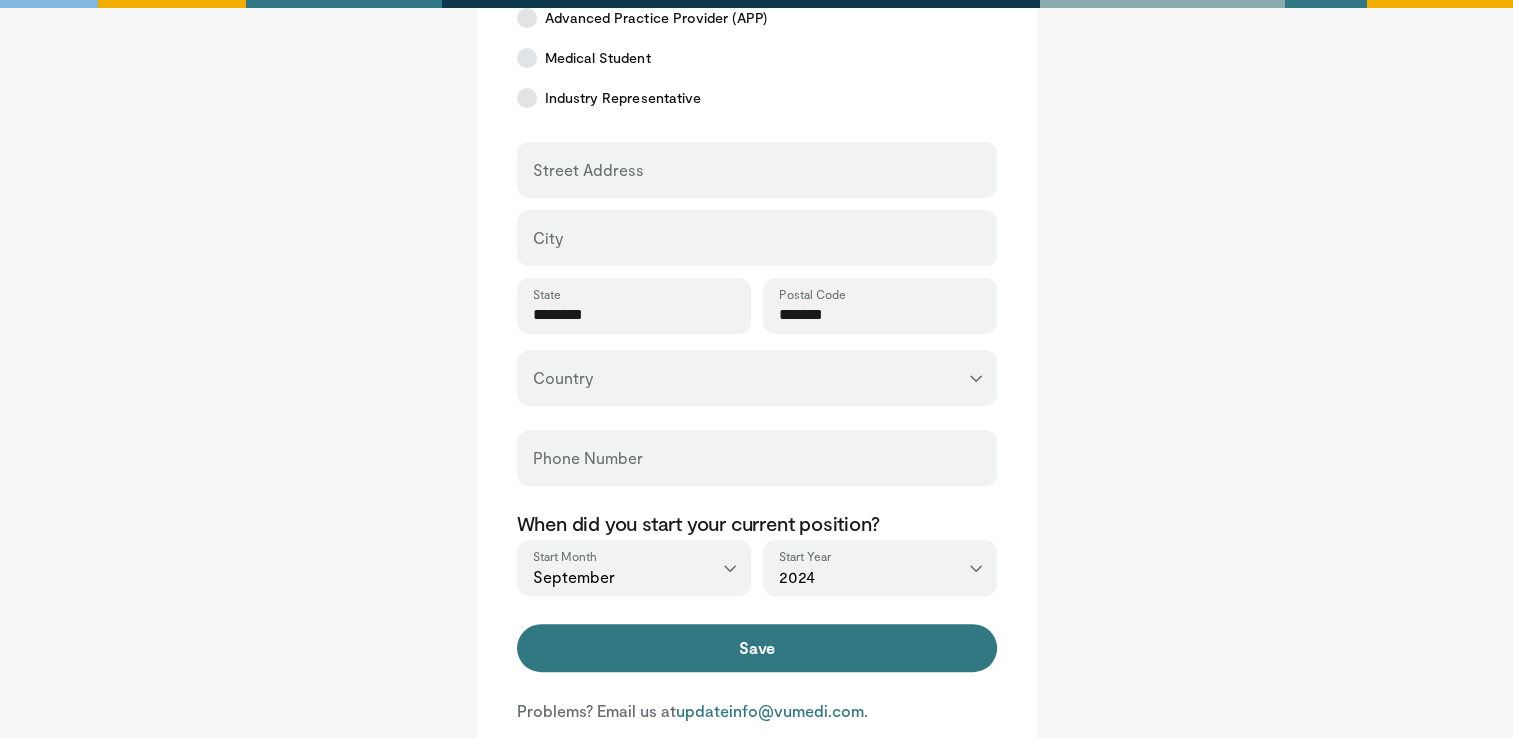 scroll, scrollTop: 612, scrollLeft: 0, axis: vertical 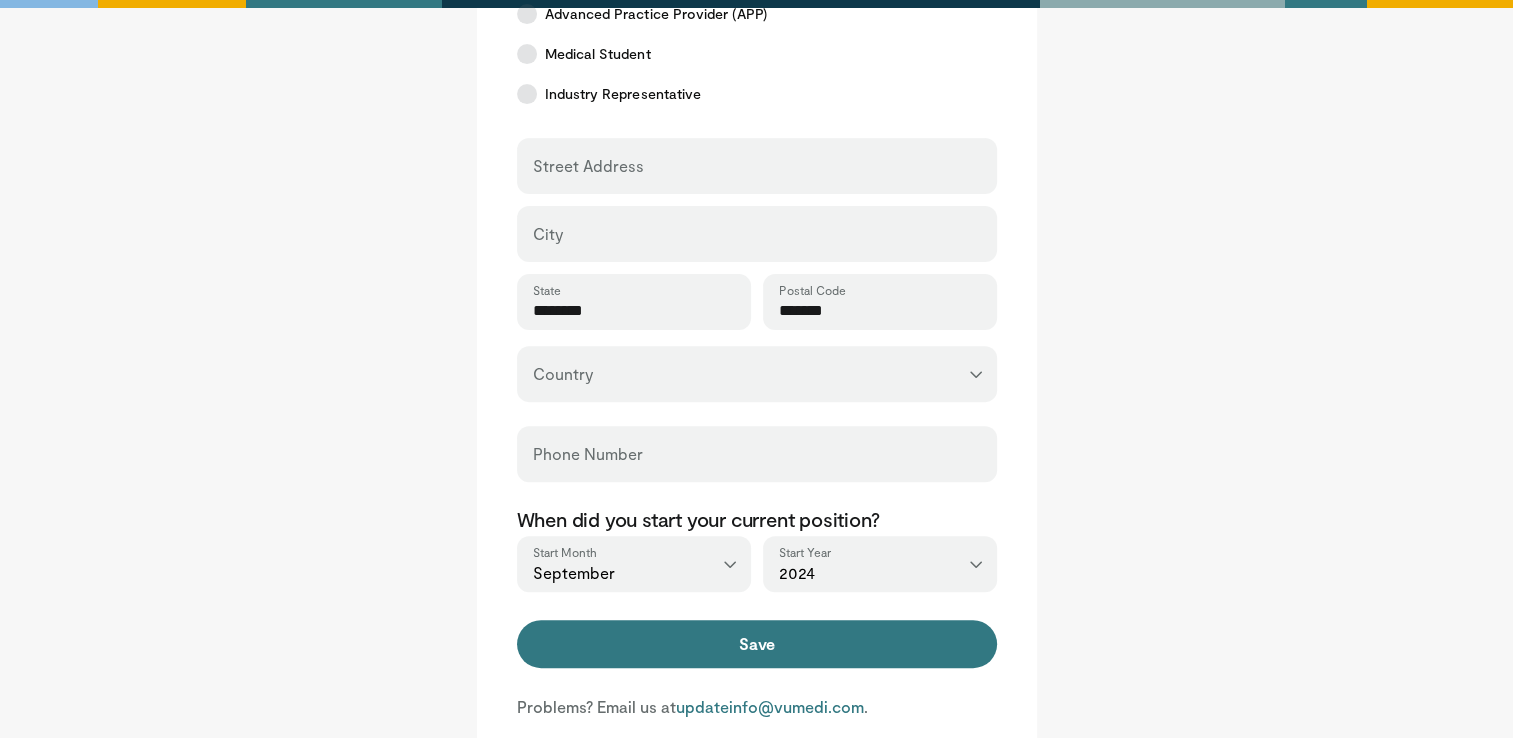 click on "Street Address" at bounding box center [757, 166] 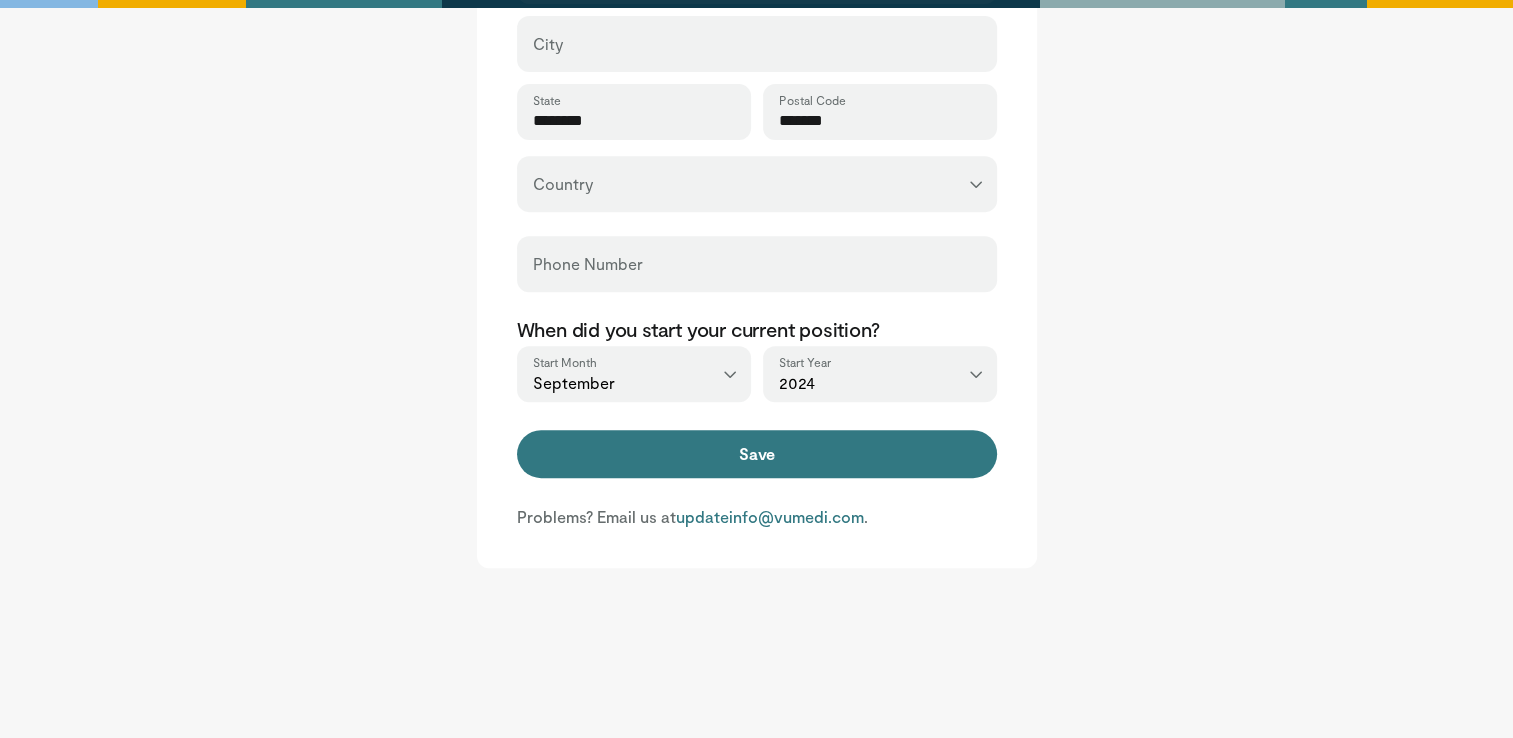 scroll, scrollTop: 829, scrollLeft: 0, axis: vertical 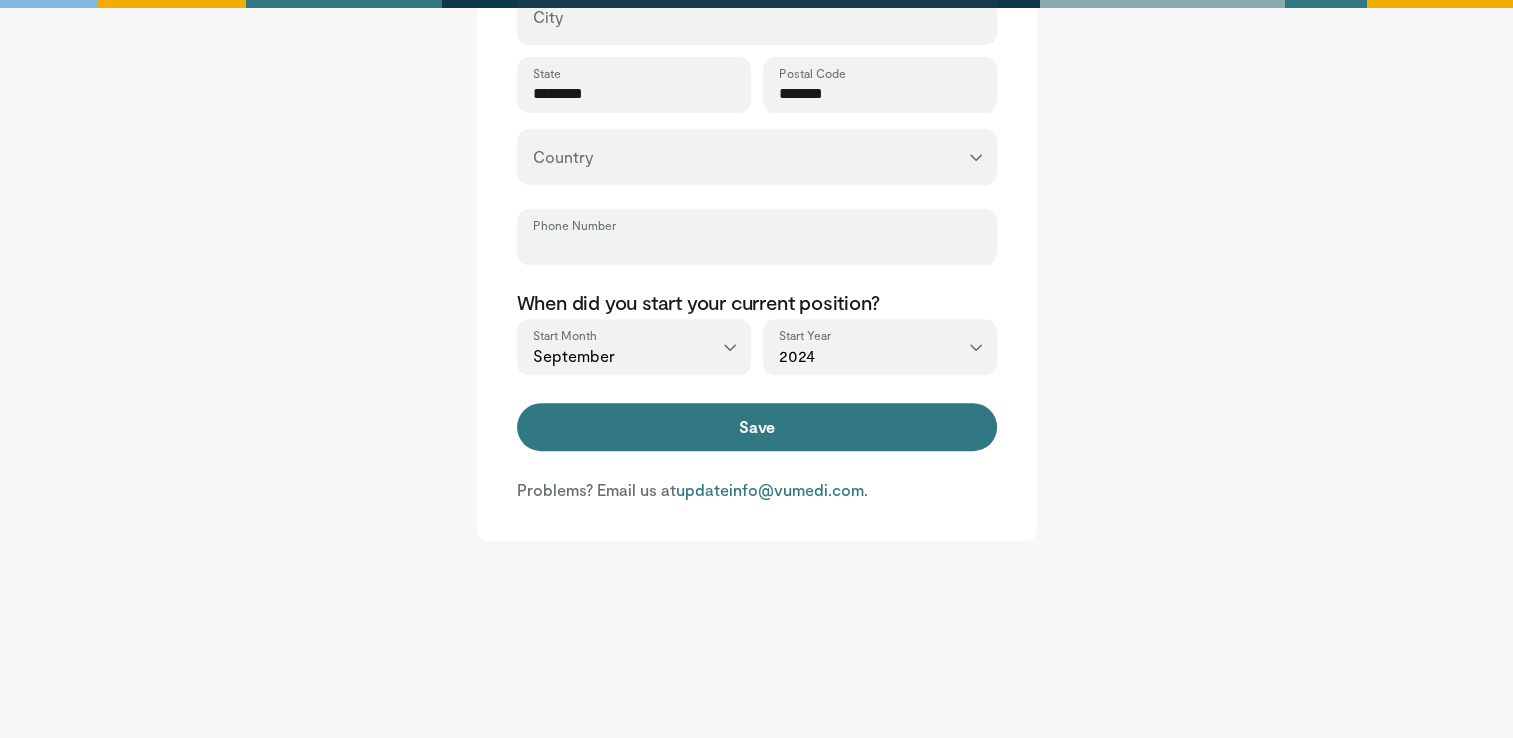 click on "Phone Number" at bounding box center [757, 246] 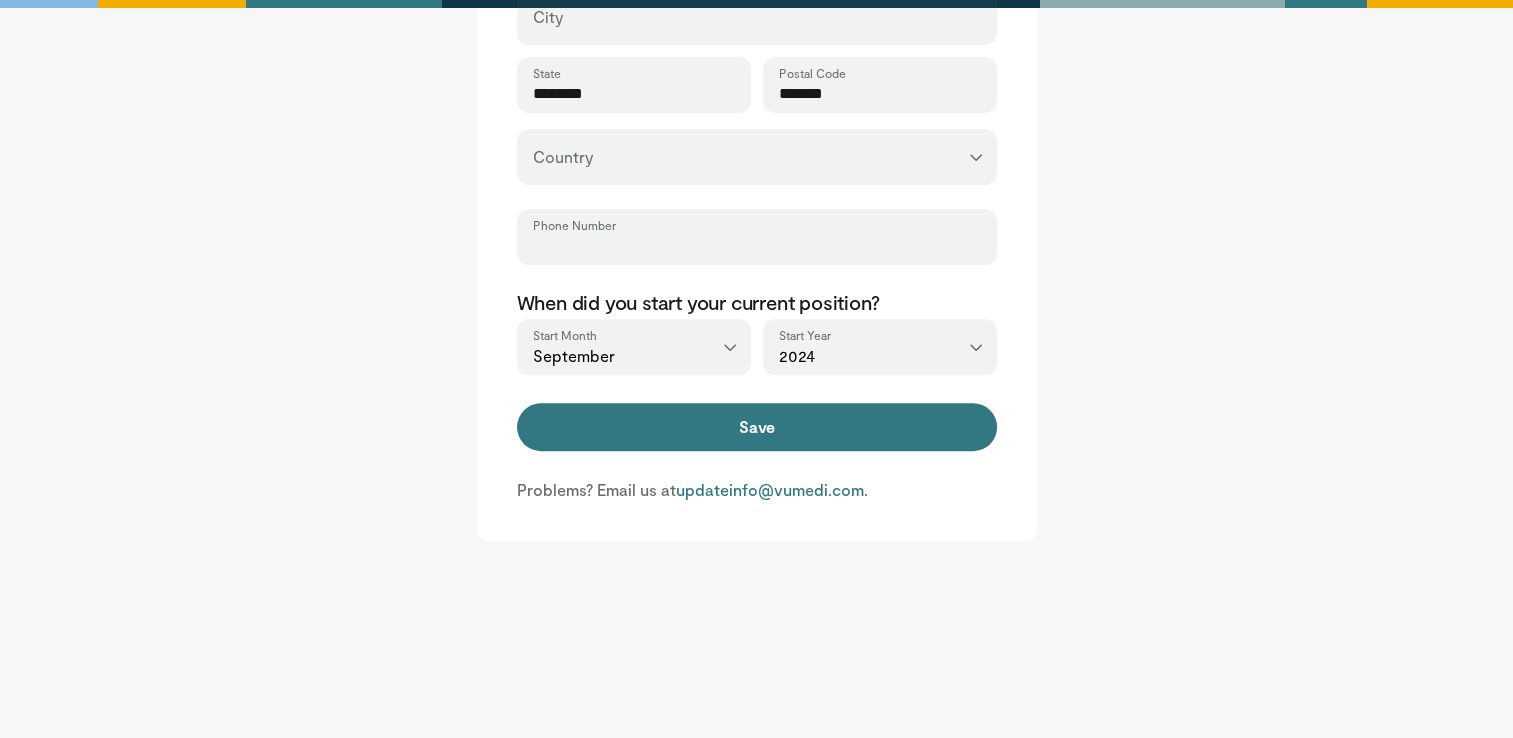 scroll, scrollTop: 704, scrollLeft: 0, axis: vertical 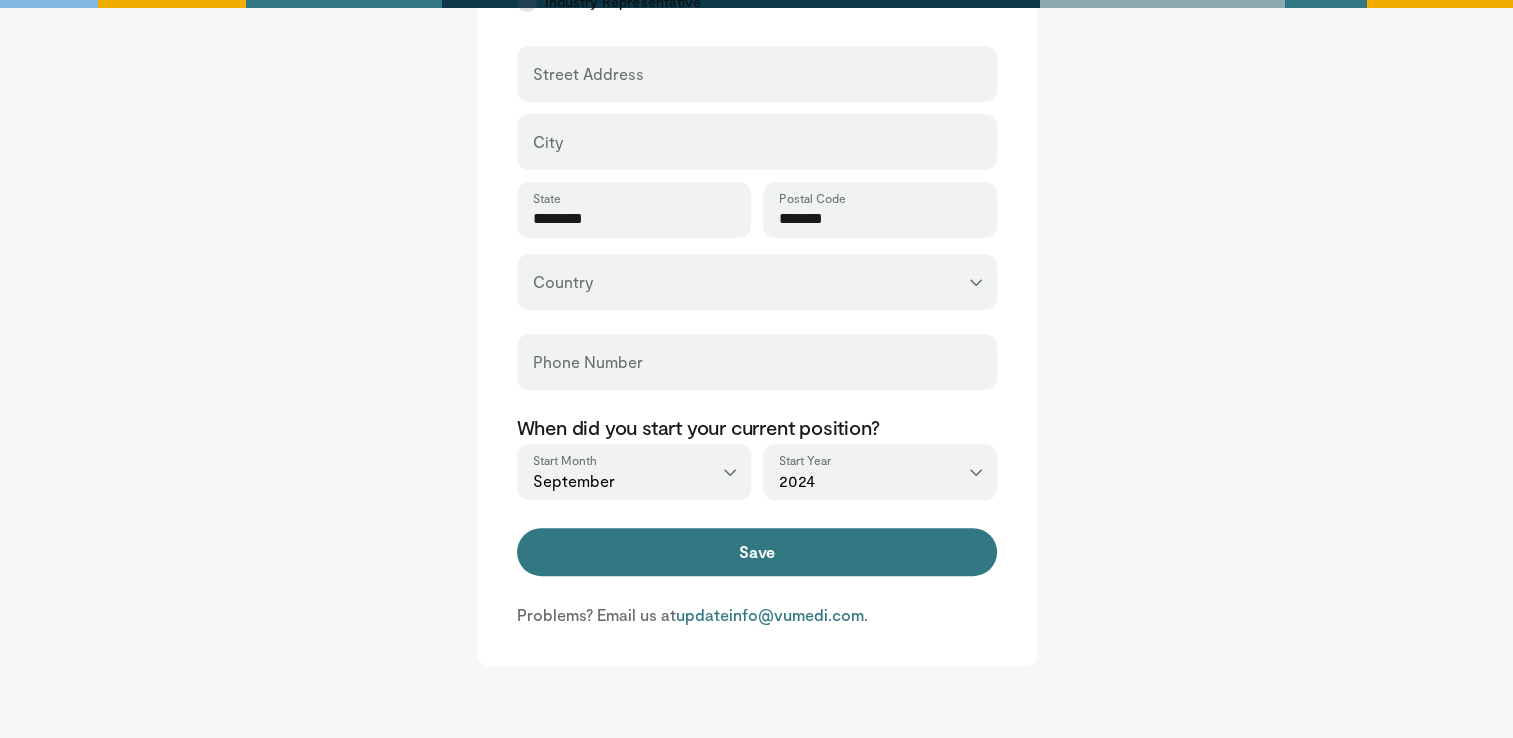 click on "Phone Number" at bounding box center [757, 362] 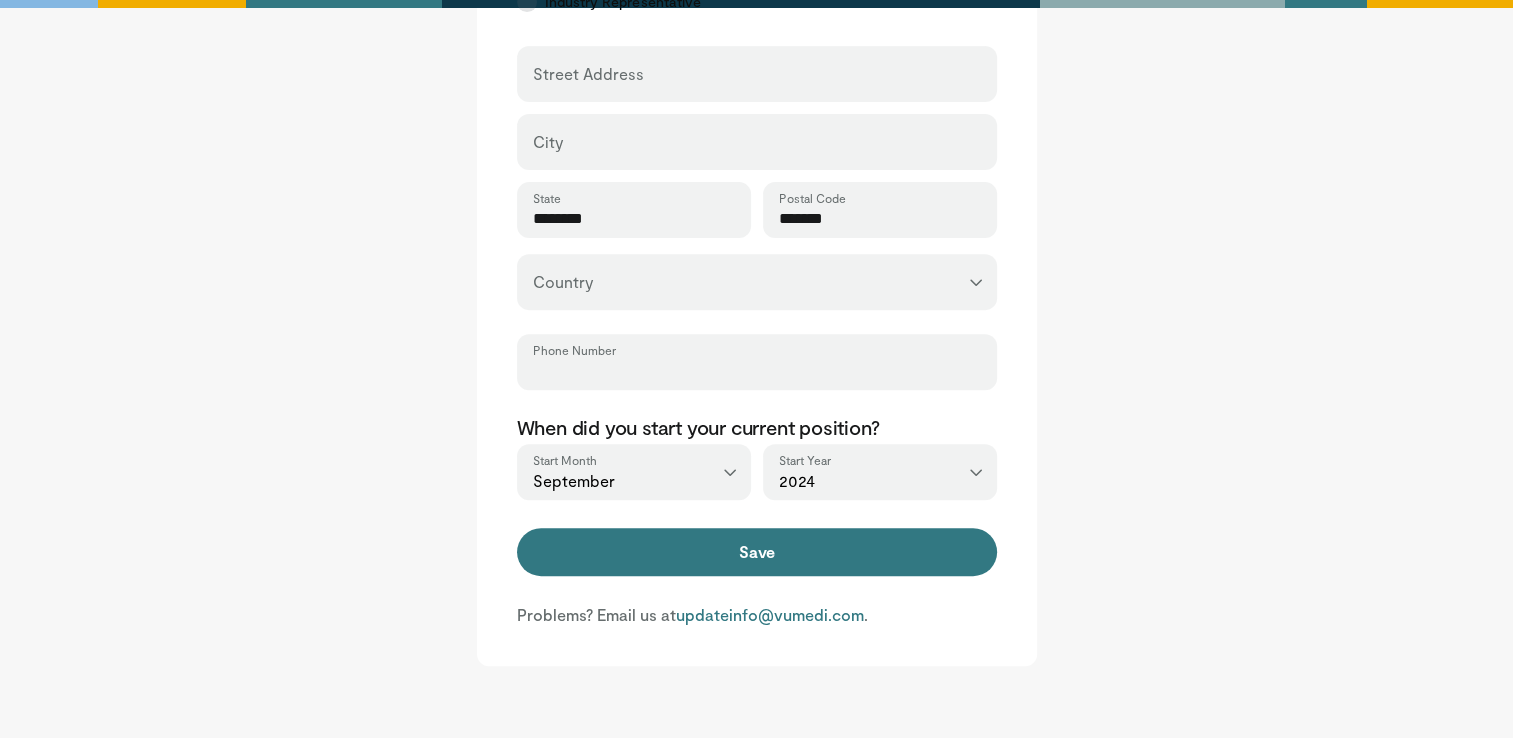 click on "Phone Number" at bounding box center (757, 371) 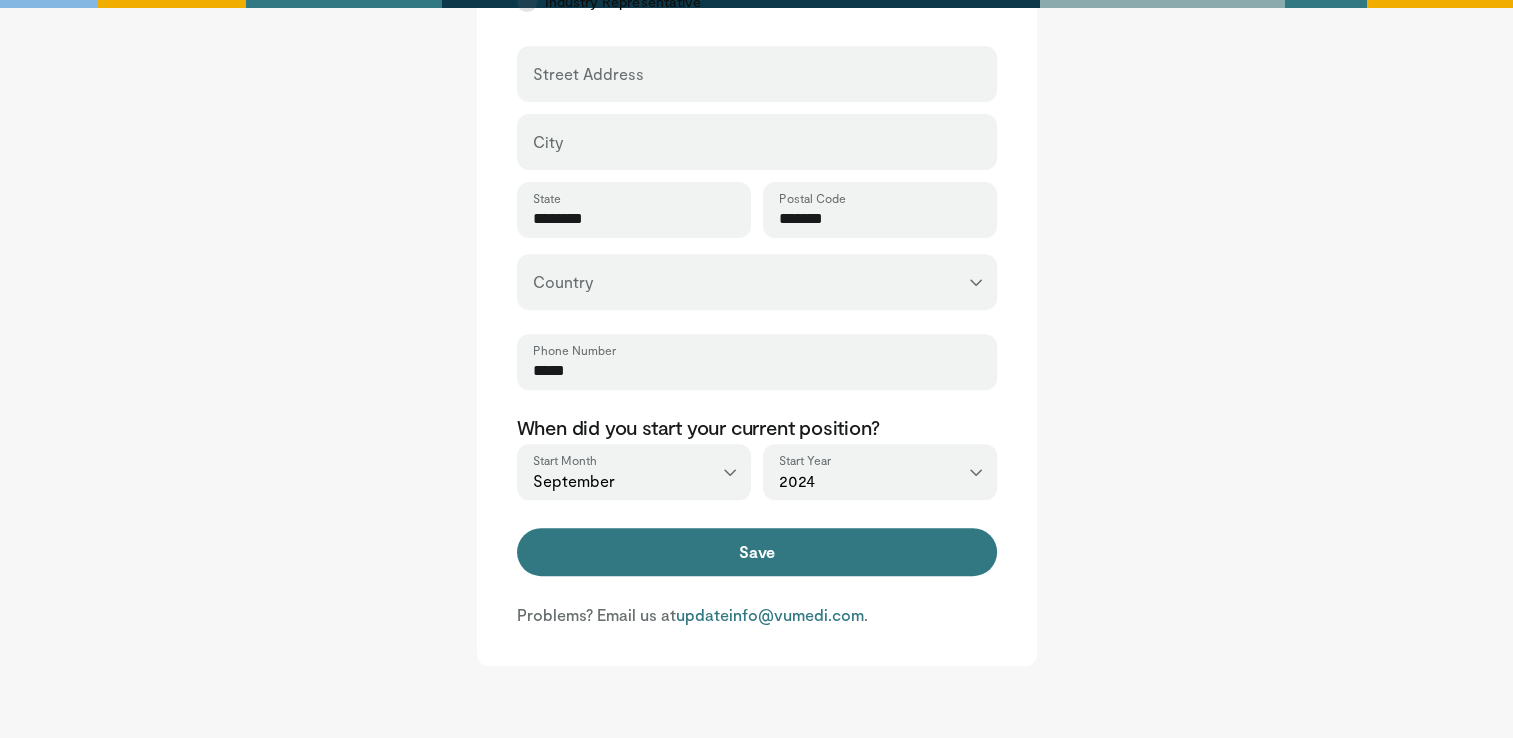 type on "**********" 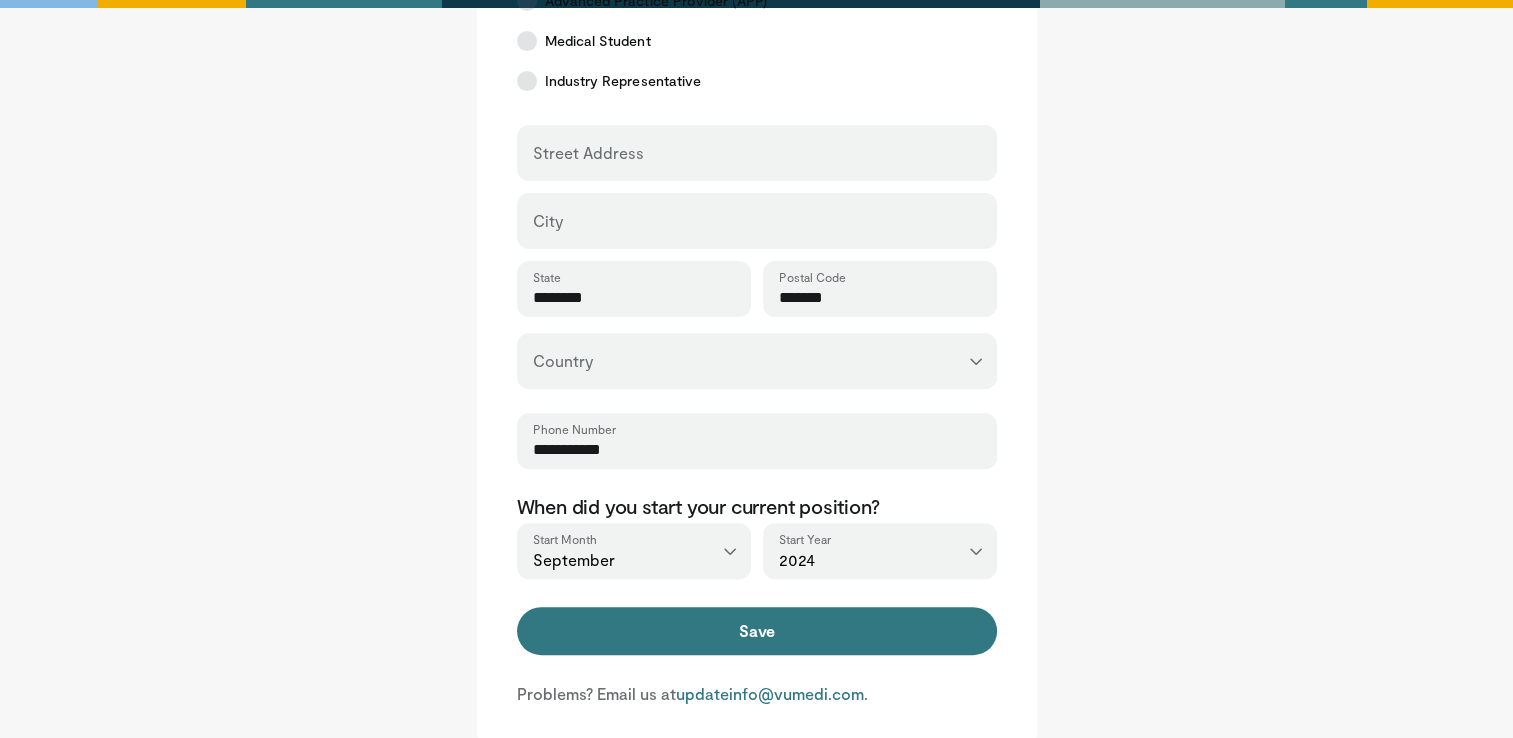 scroll, scrollTop: 626, scrollLeft: 0, axis: vertical 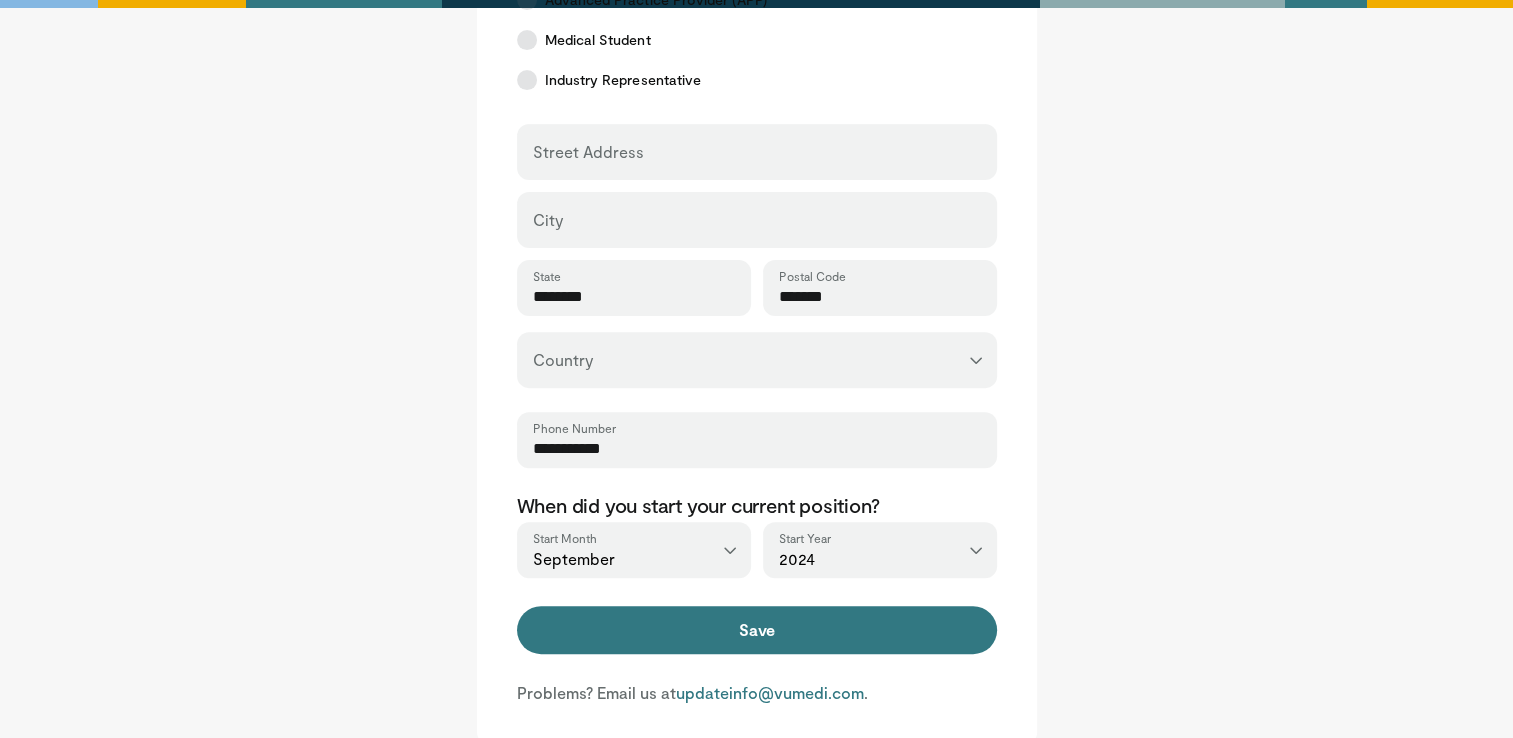 click on "Street Address" at bounding box center [757, 152] 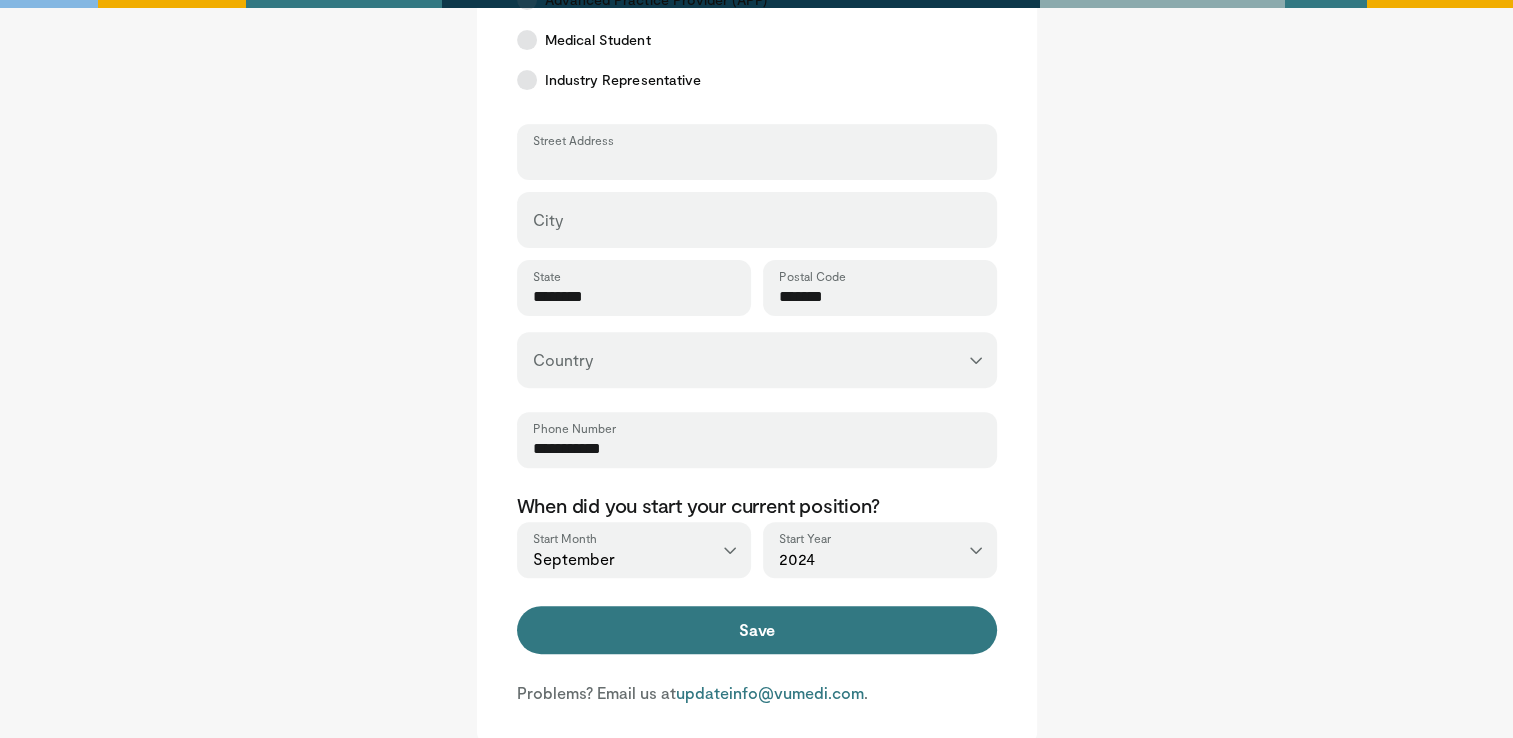 click on "Street Address" at bounding box center [757, 161] 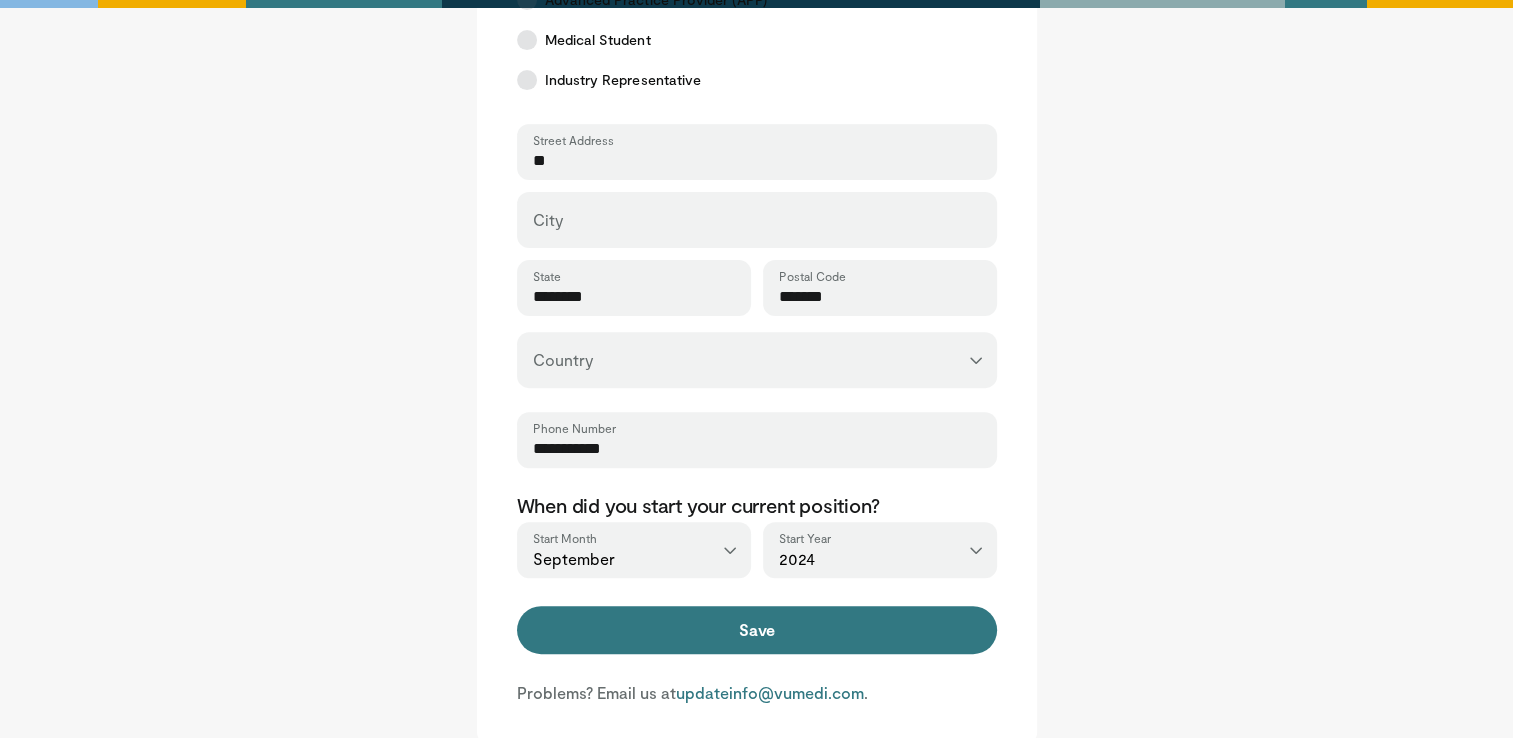 type on "**********" 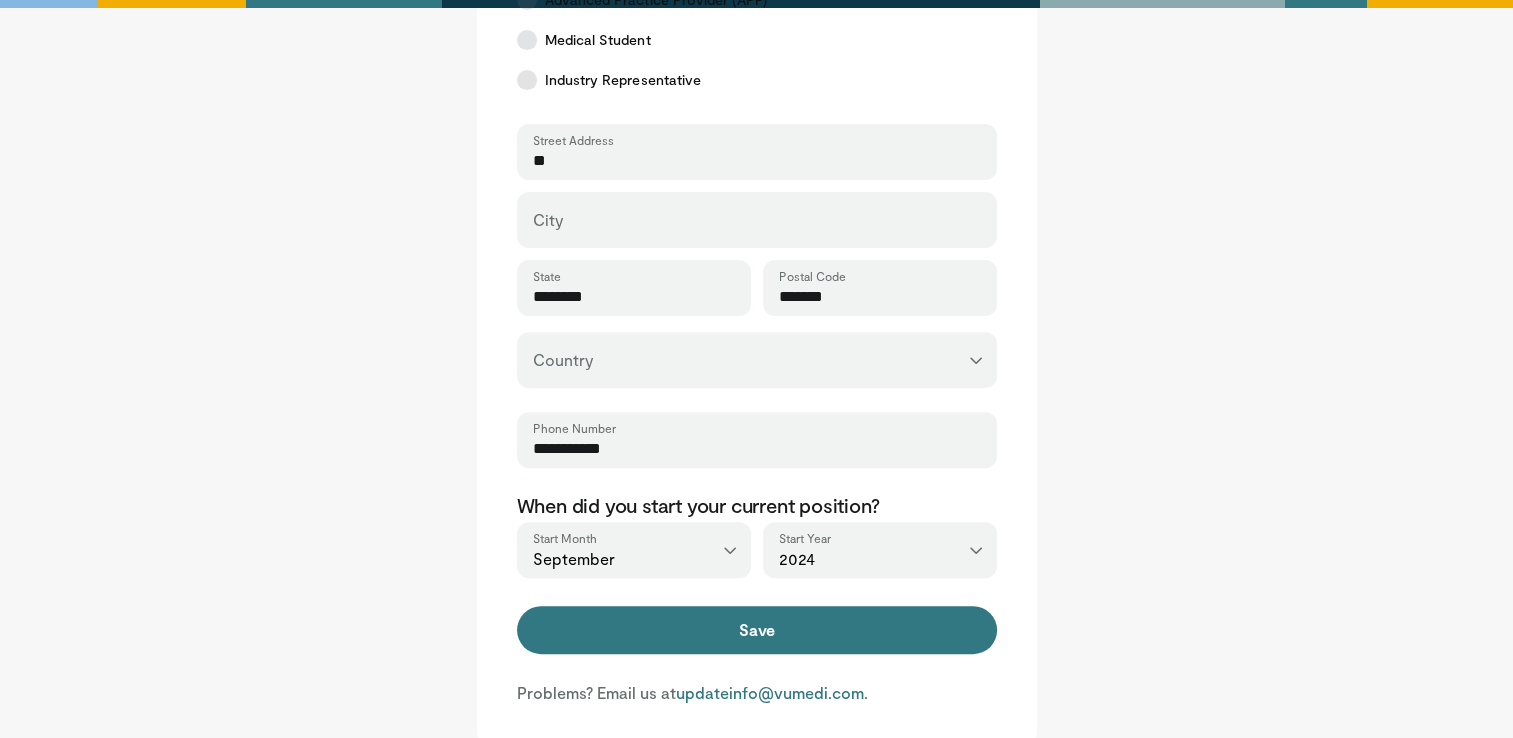 type on "*********" 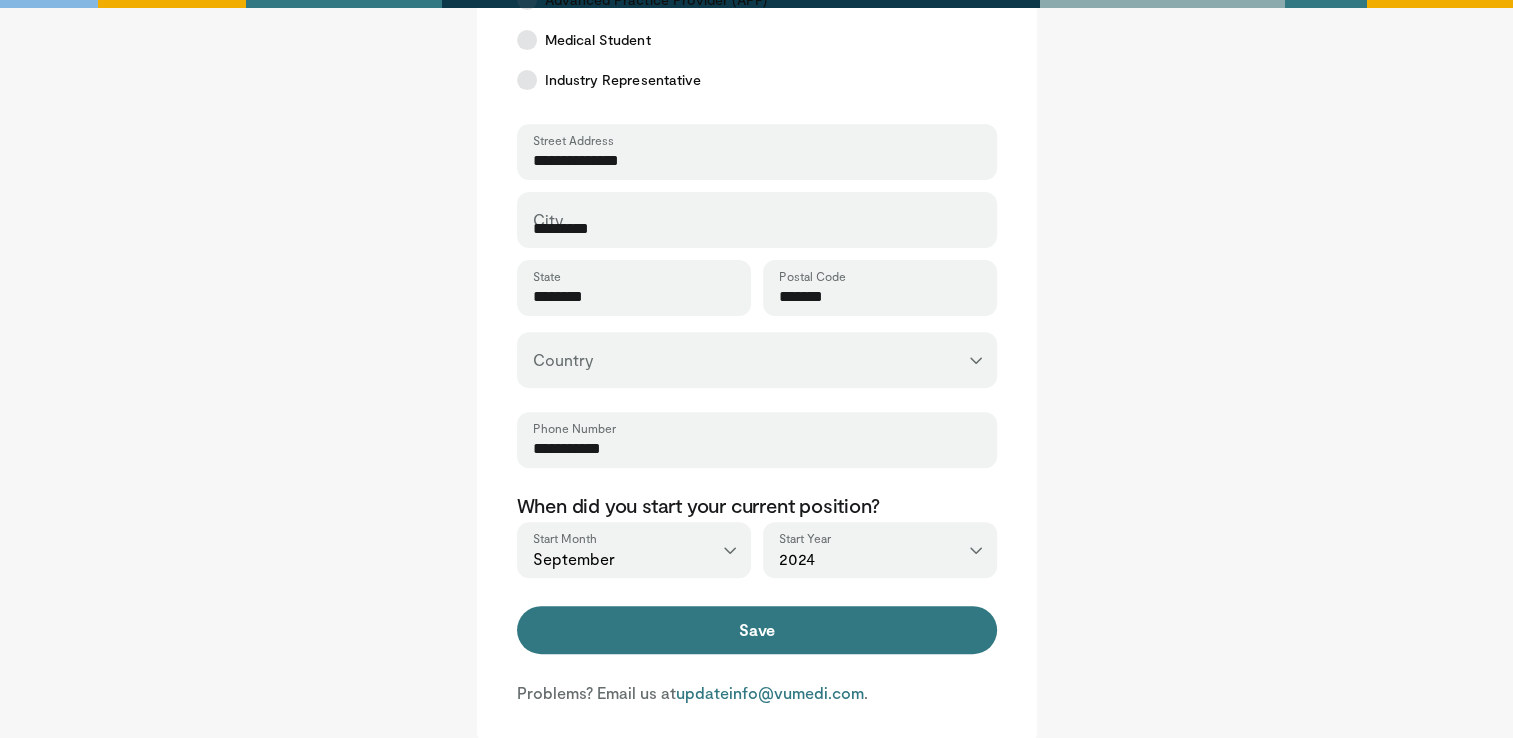 select on "**" 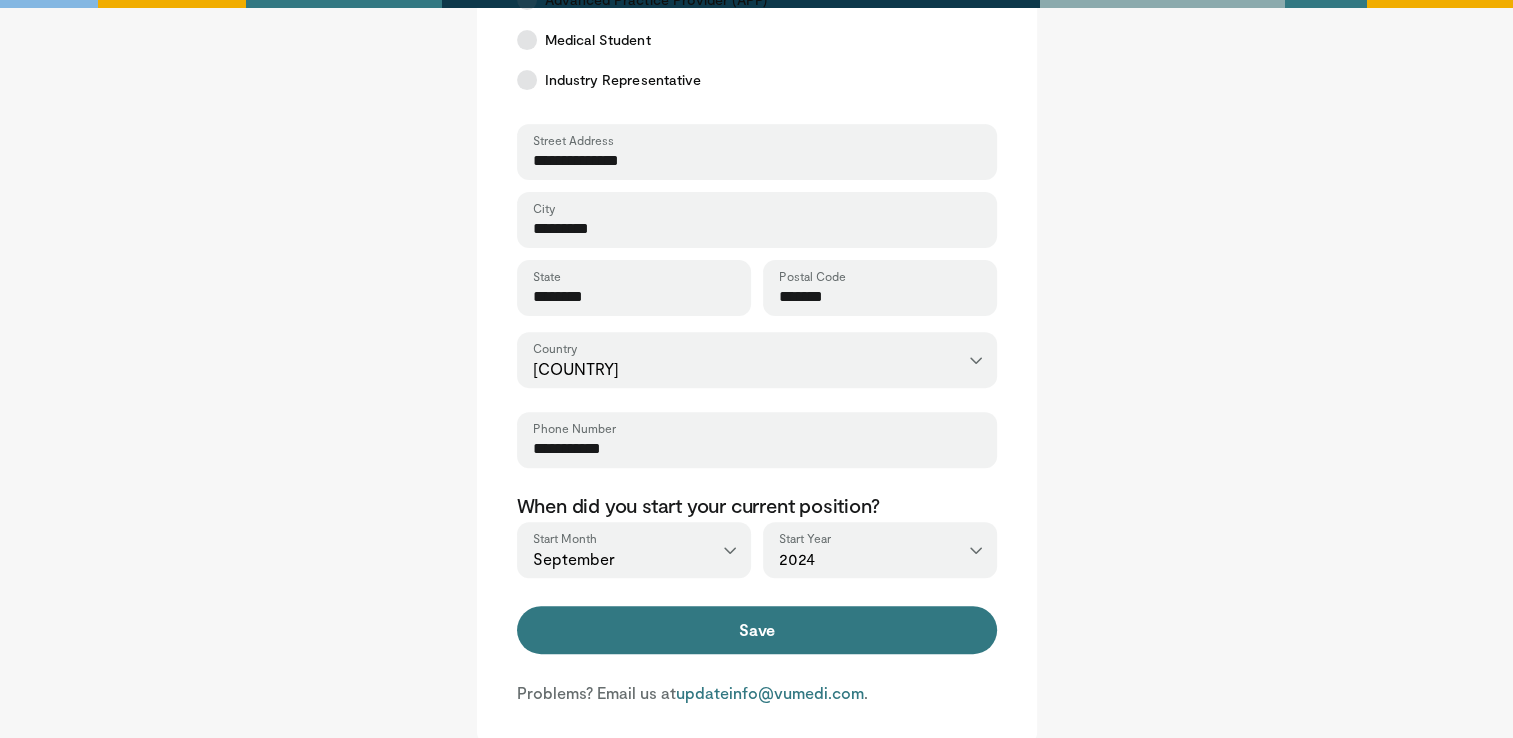 drag, startPoint x: 634, startPoint y: 288, endPoint x: 469, endPoint y: 317, distance: 167.5291 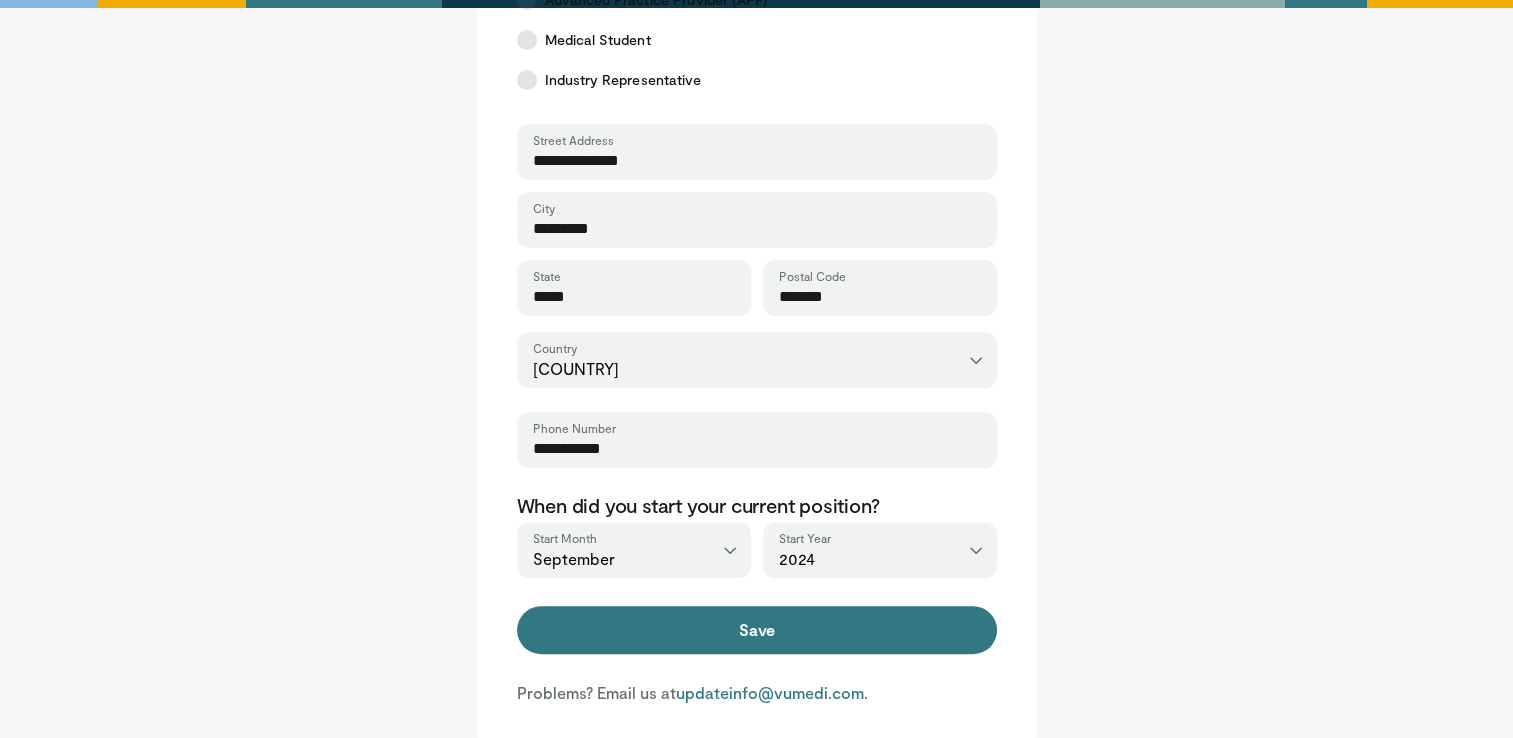 type on "*****" 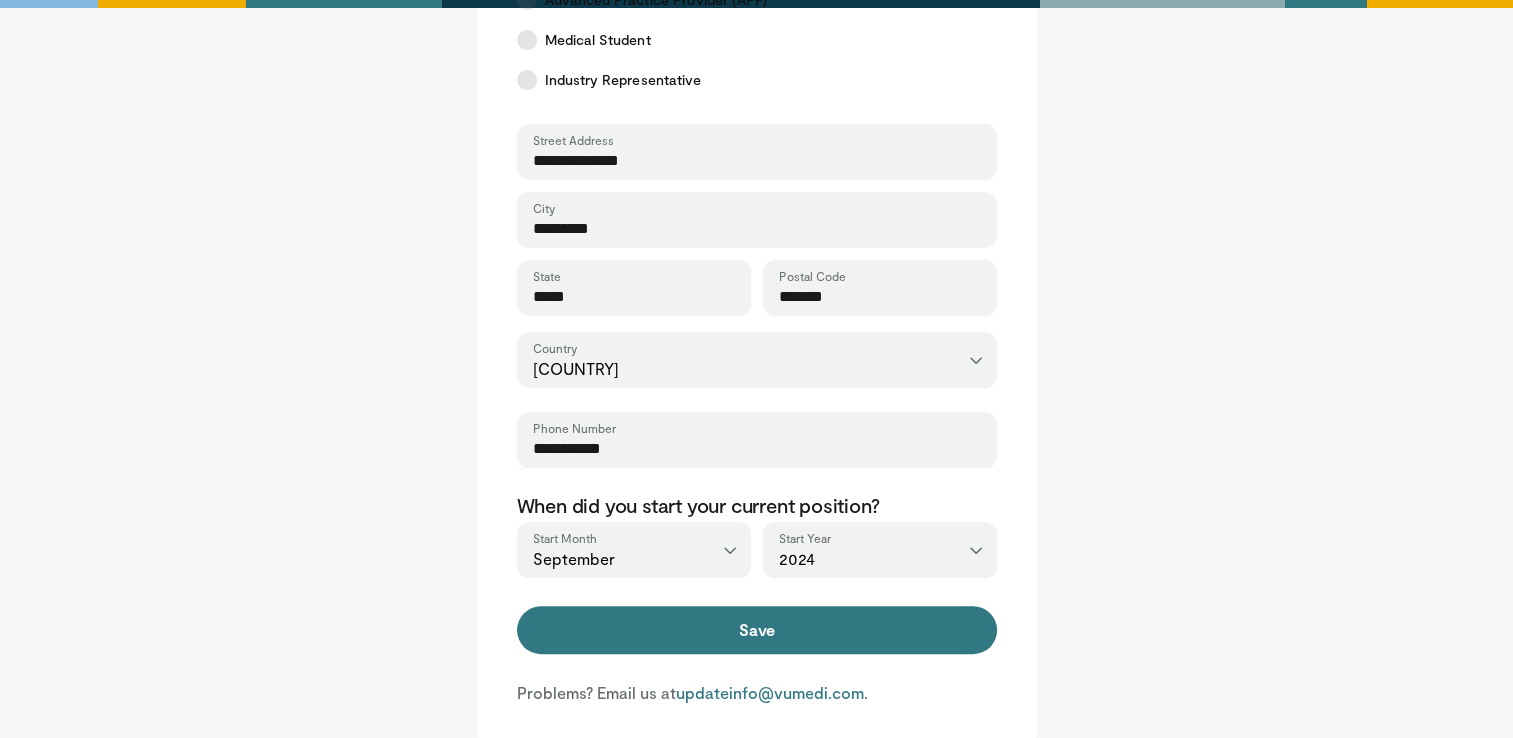 click on "*******" at bounding box center [880, 297] 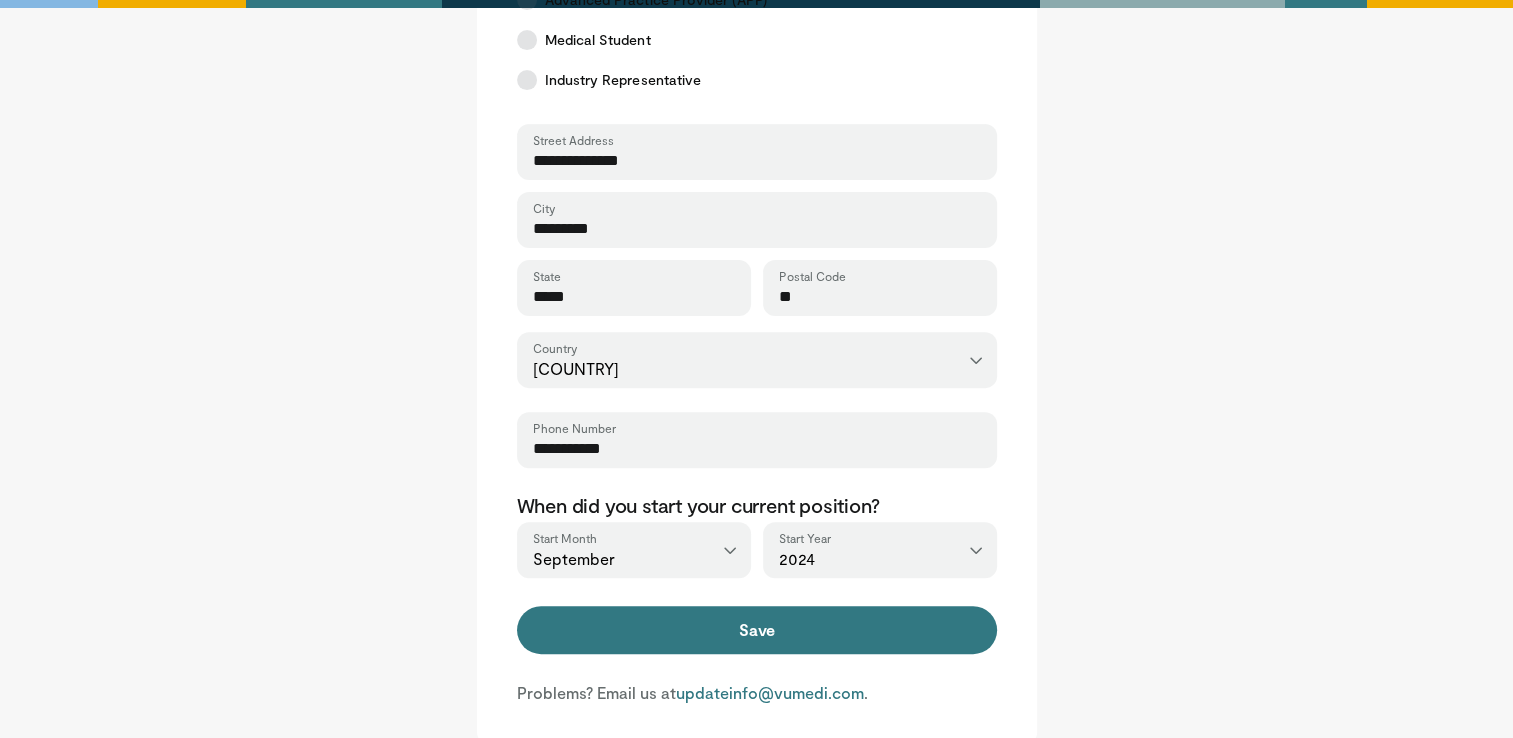 type on "********" 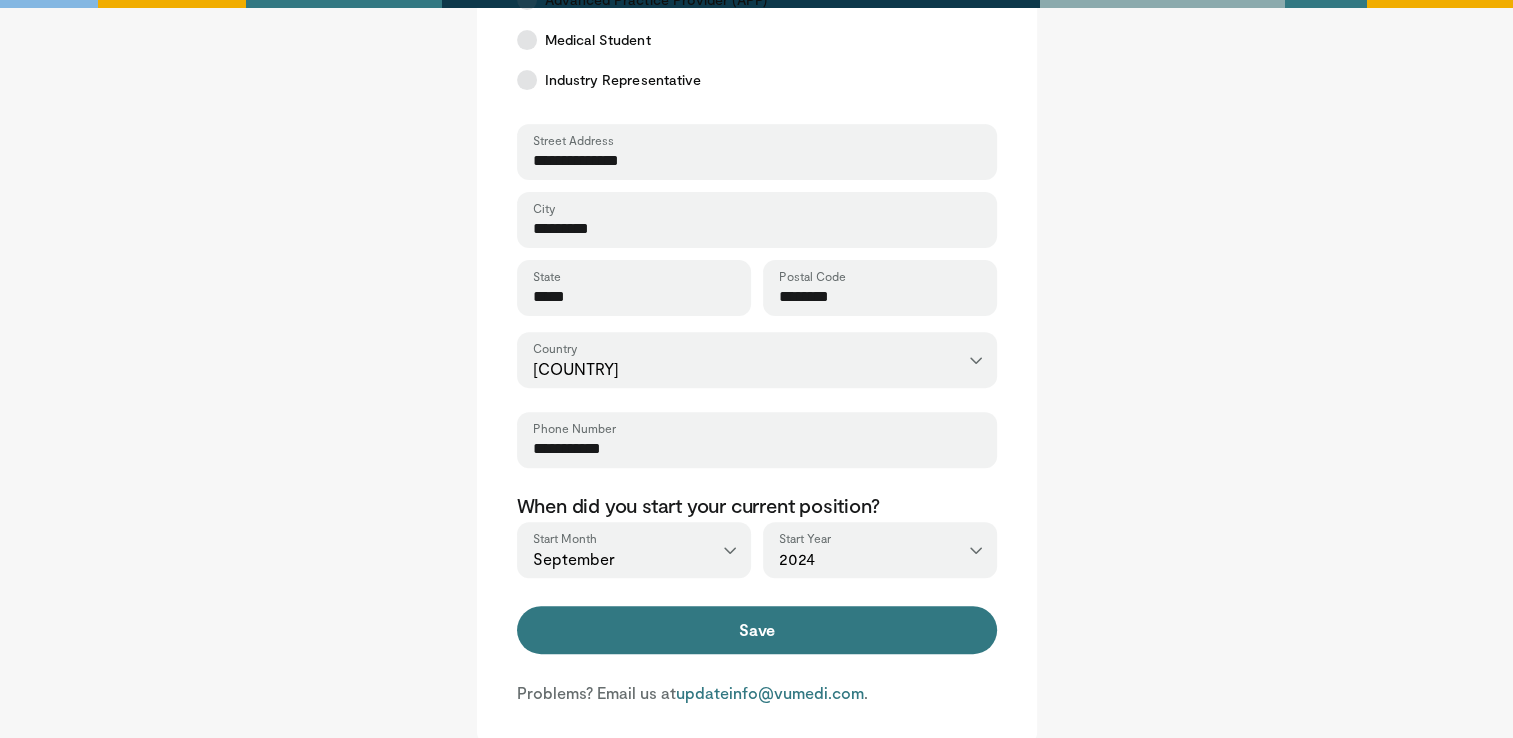 click on "********" at bounding box center [880, 297] 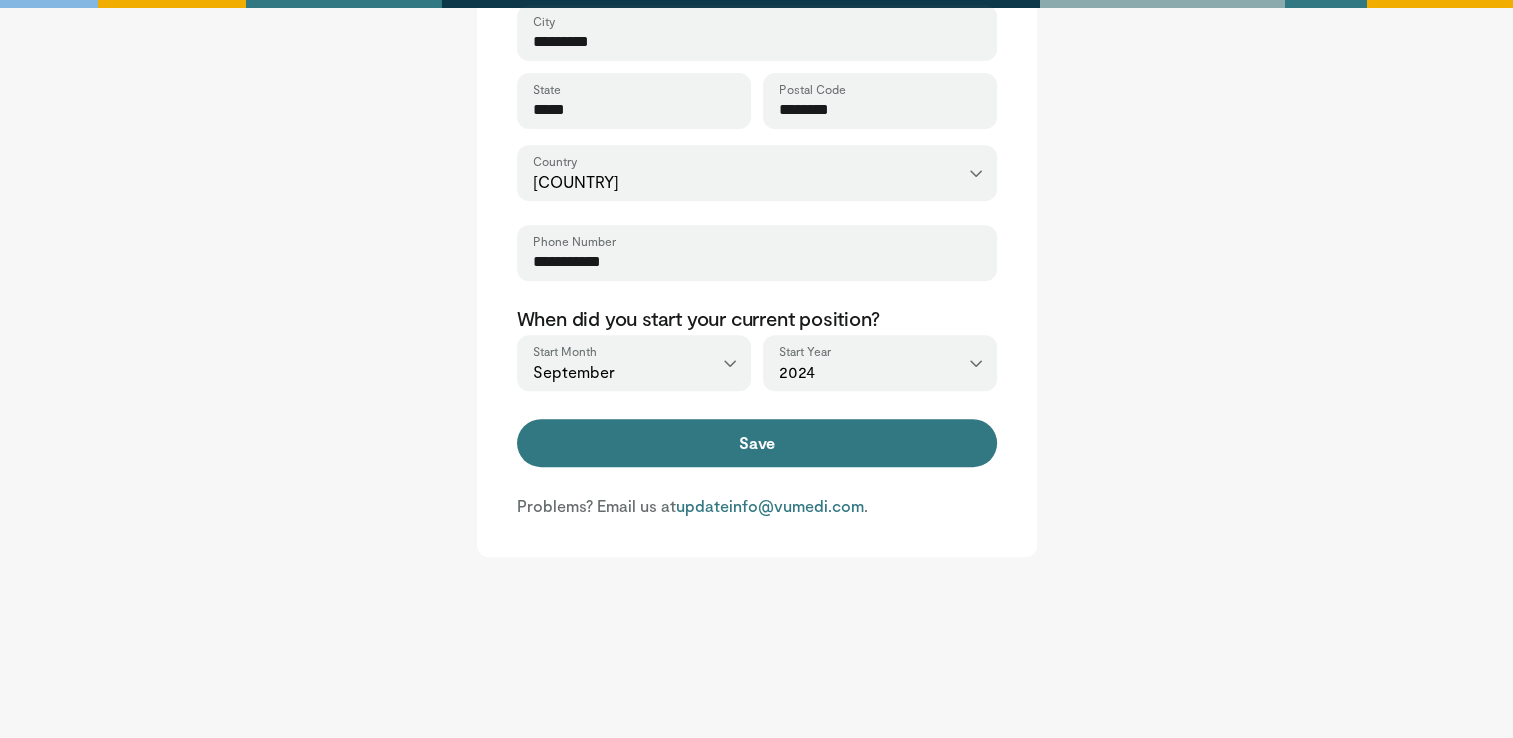 scroll, scrollTop: 814, scrollLeft: 0, axis: vertical 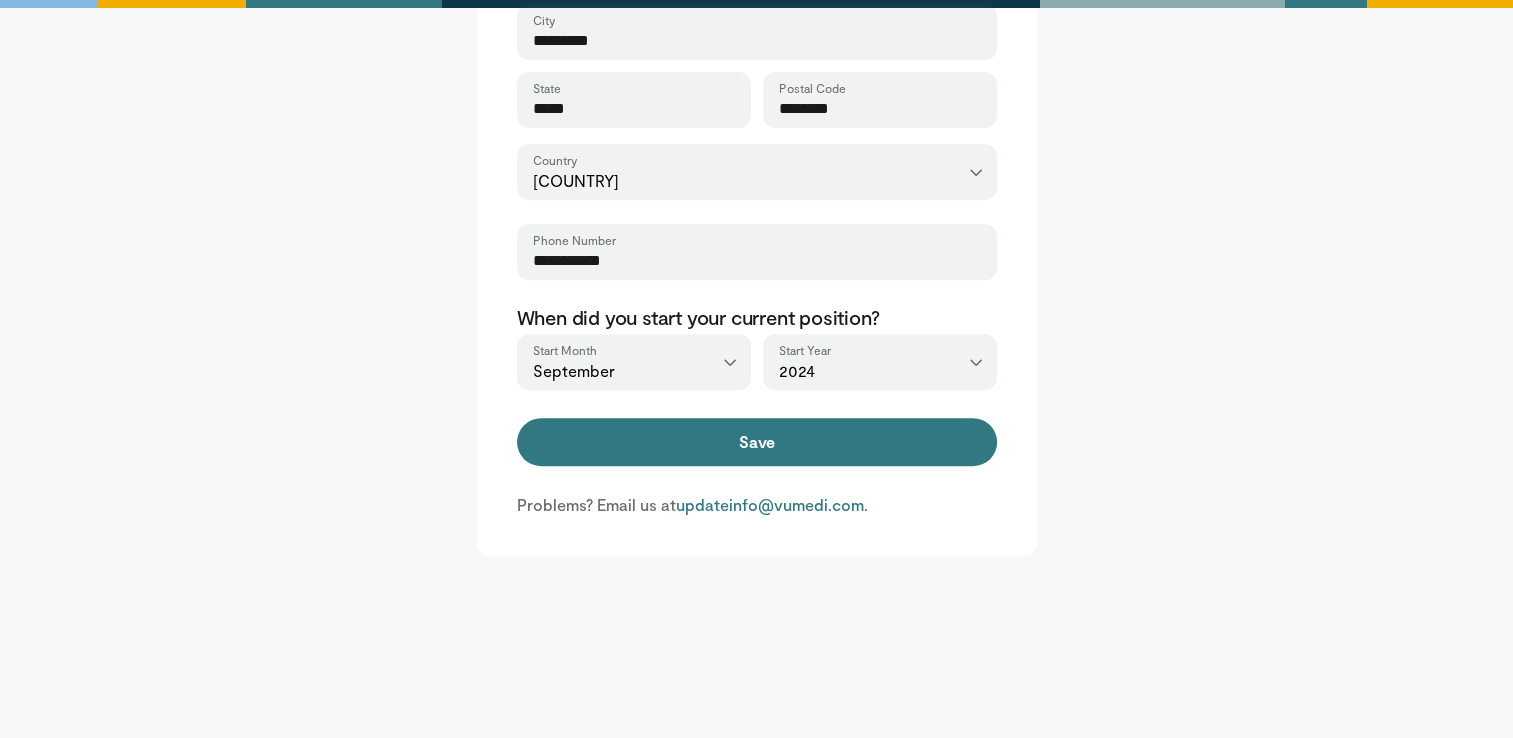 click on "Save" at bounding box center [757, 442] 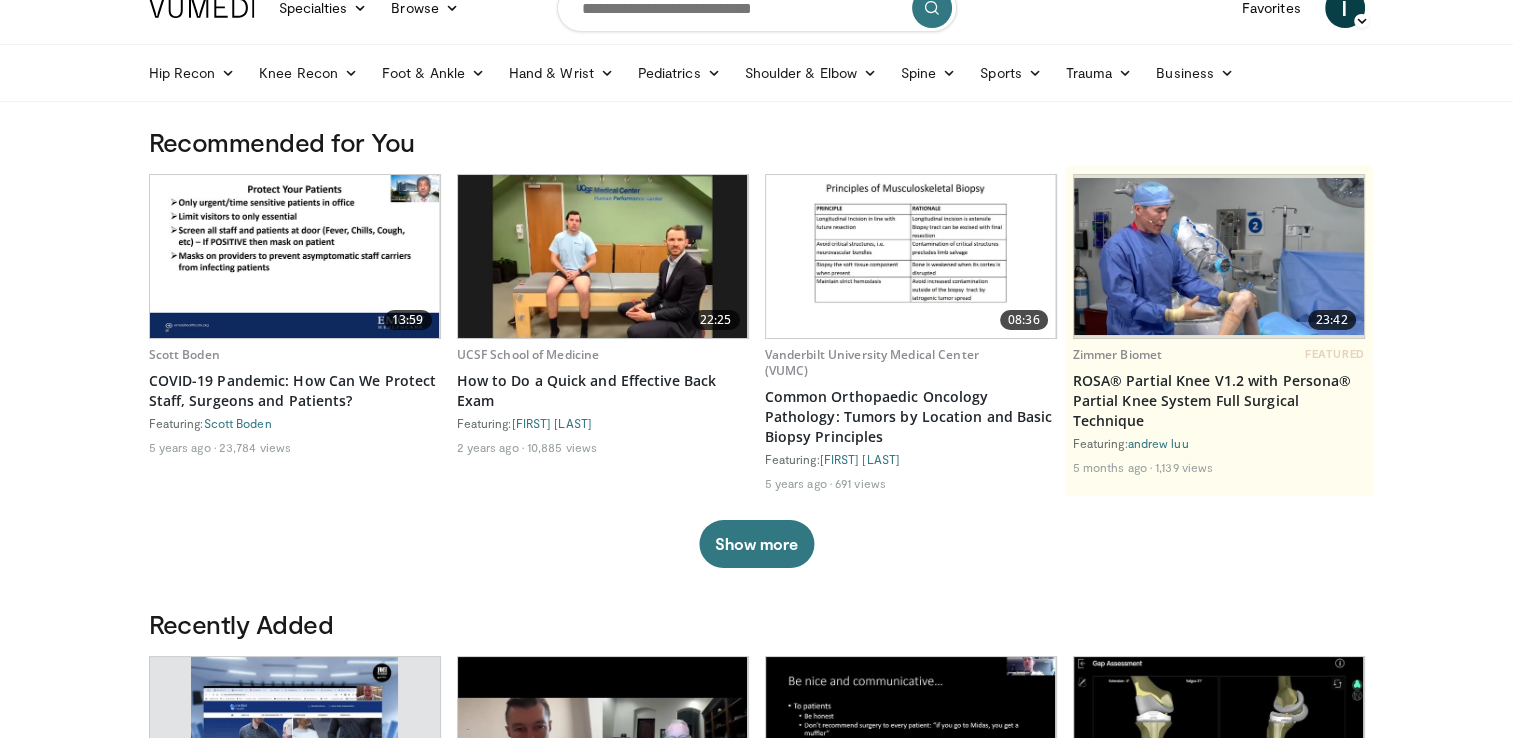 scroll, scrollTop: 0, scrollLeft: 0, axis: both 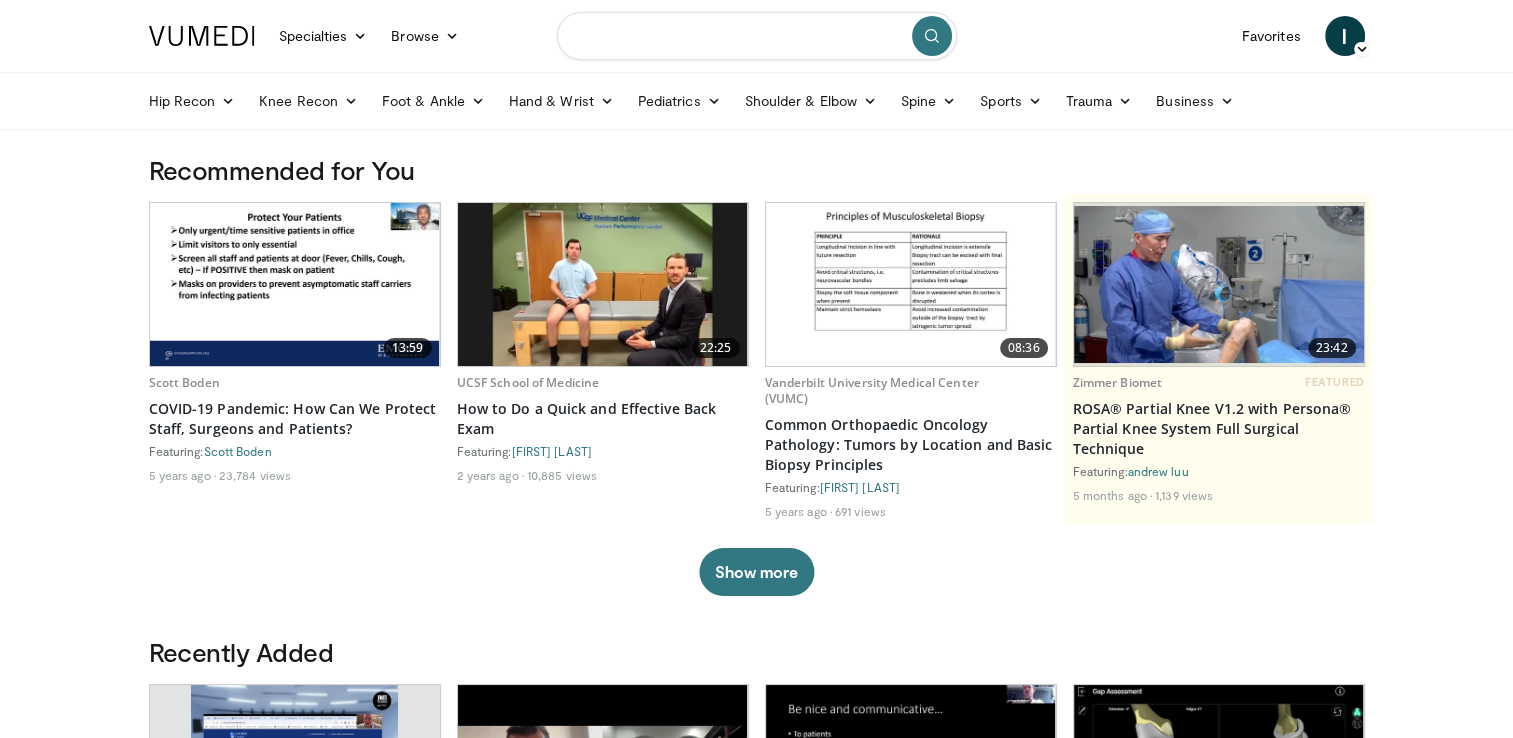 click at bounding box center (757, 36) 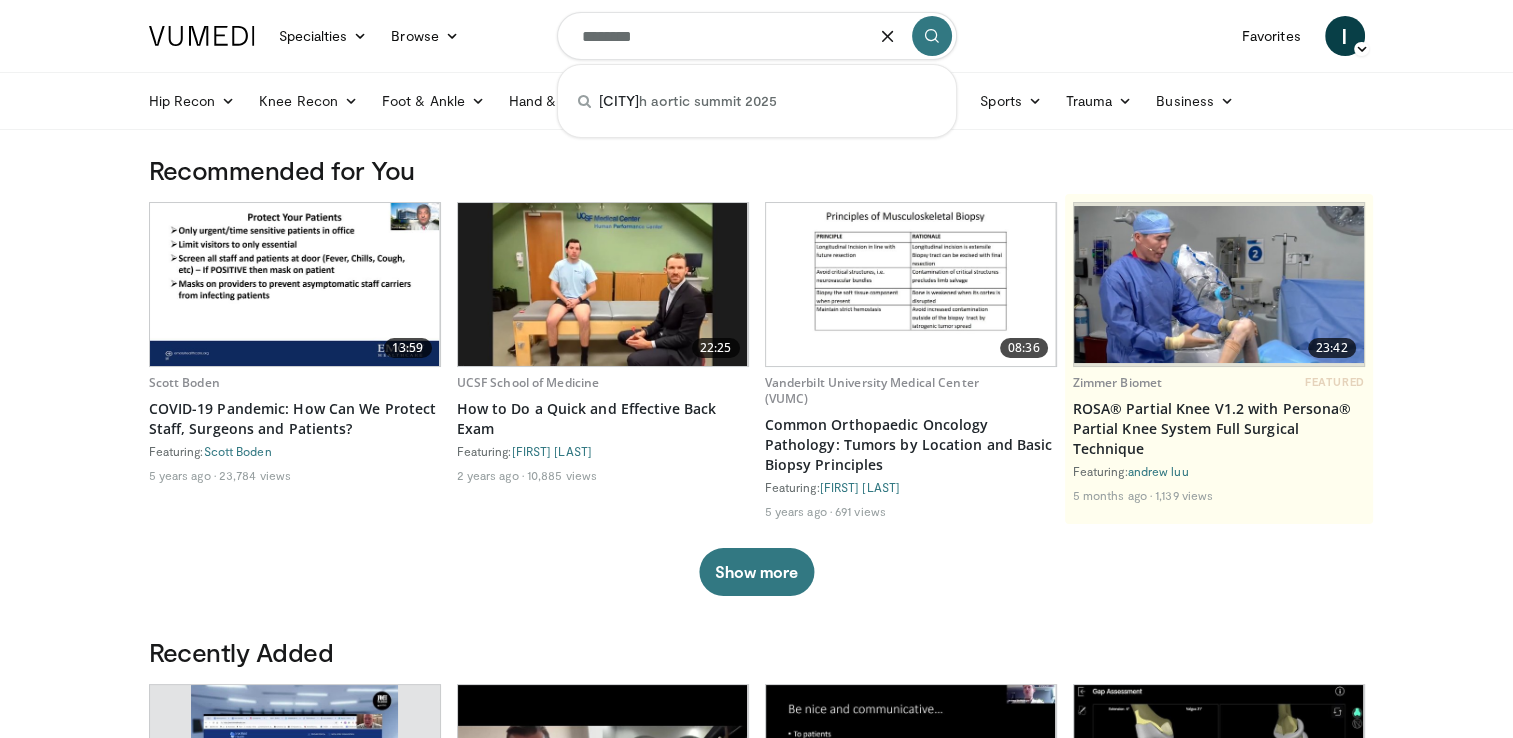 click on "edinburg h aortic summit 2025" at bounding box center (688, 101) 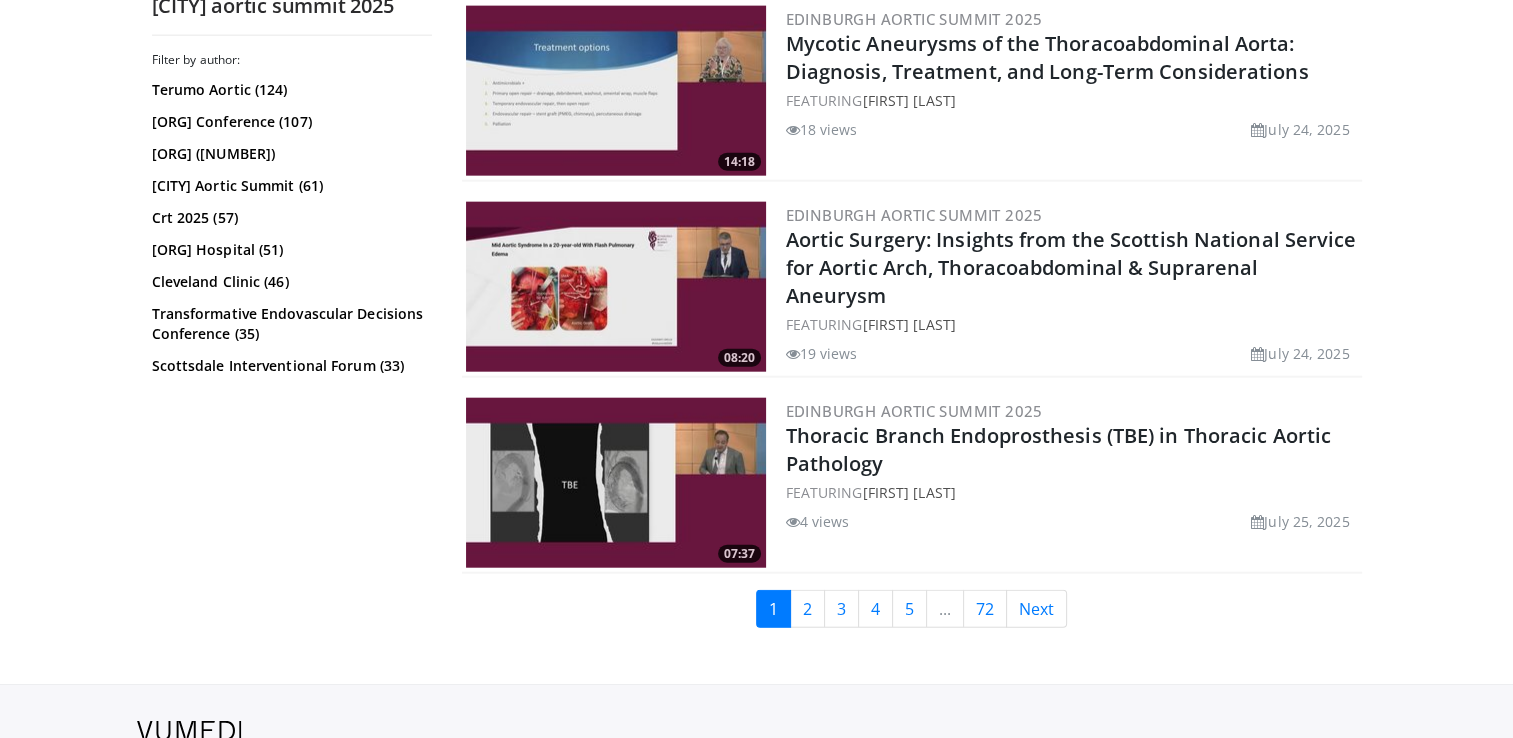 scroll, scrollTop: 4780, scrollLeft: 0, axis: vertical 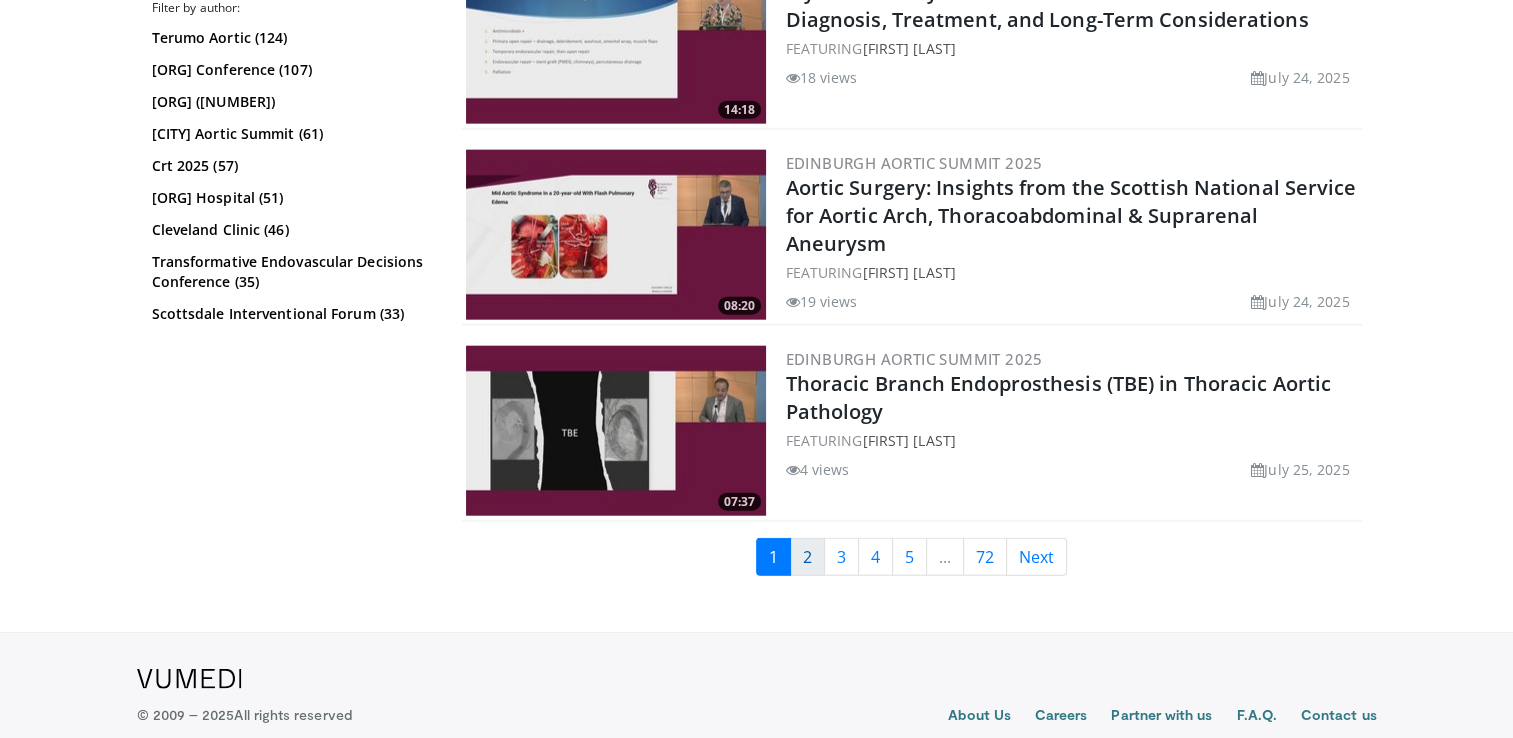 click on "2" at bounding box center (807, 557) 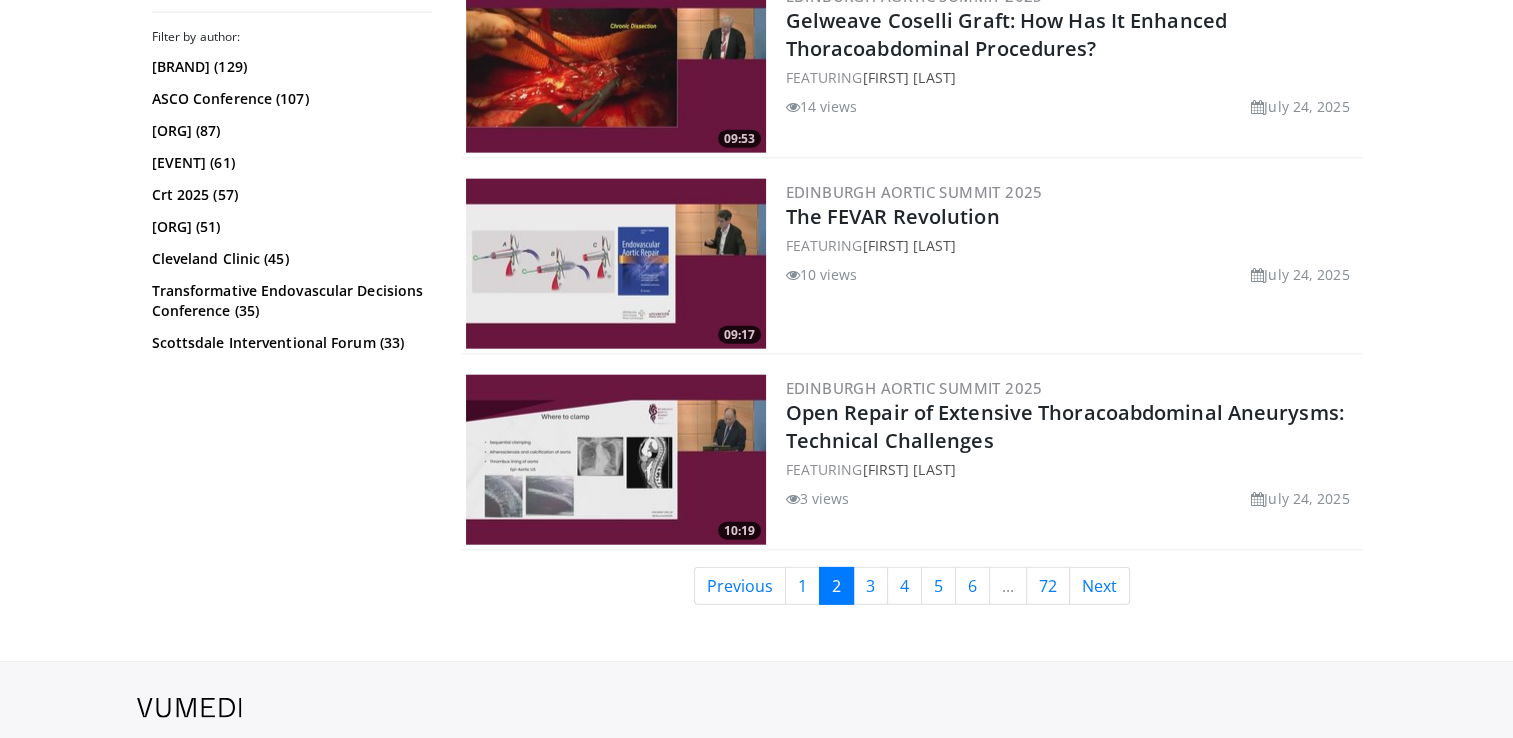 scroll, scrollTop: 4752, scrollLeft: 0, axis: vertical 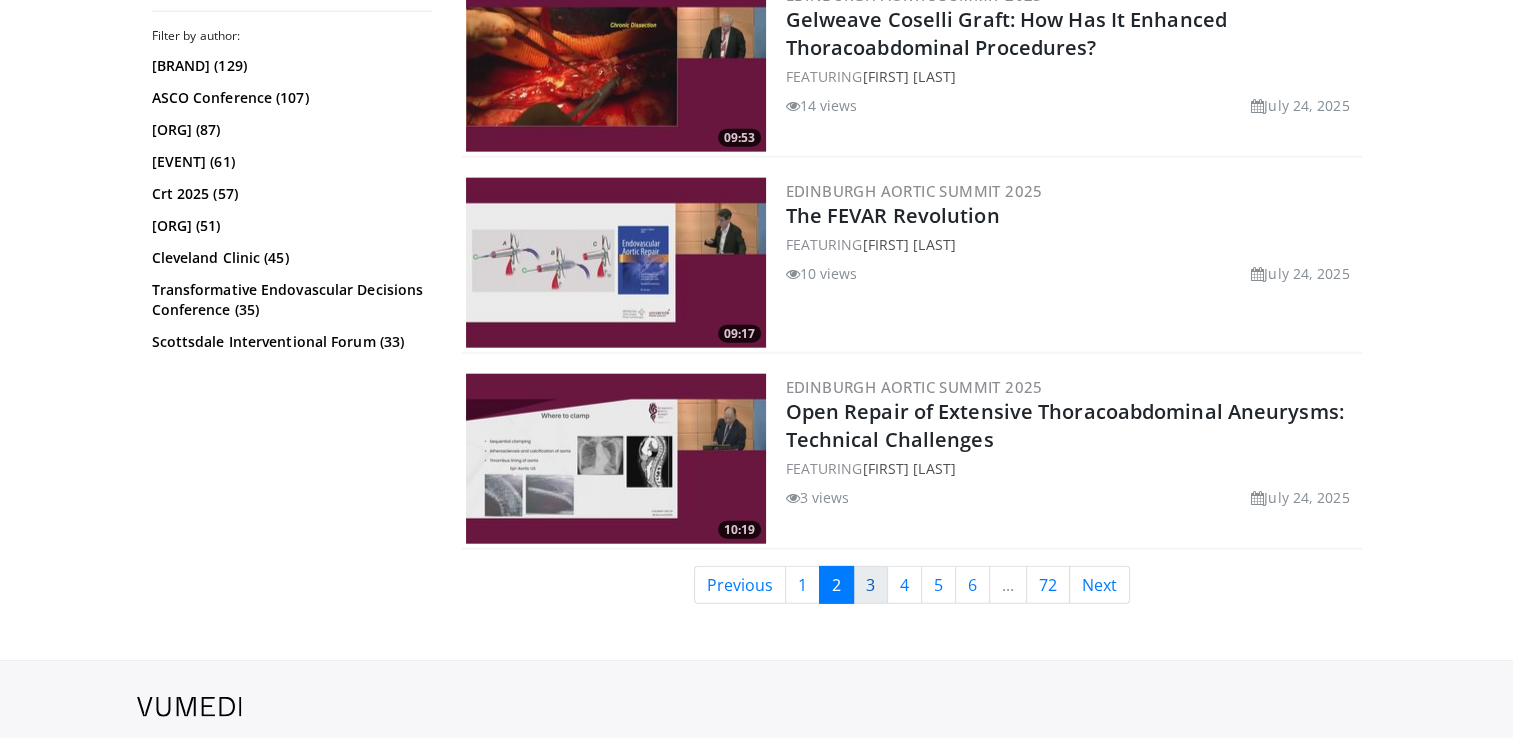 click on "3" at bounding box center [870, 585] 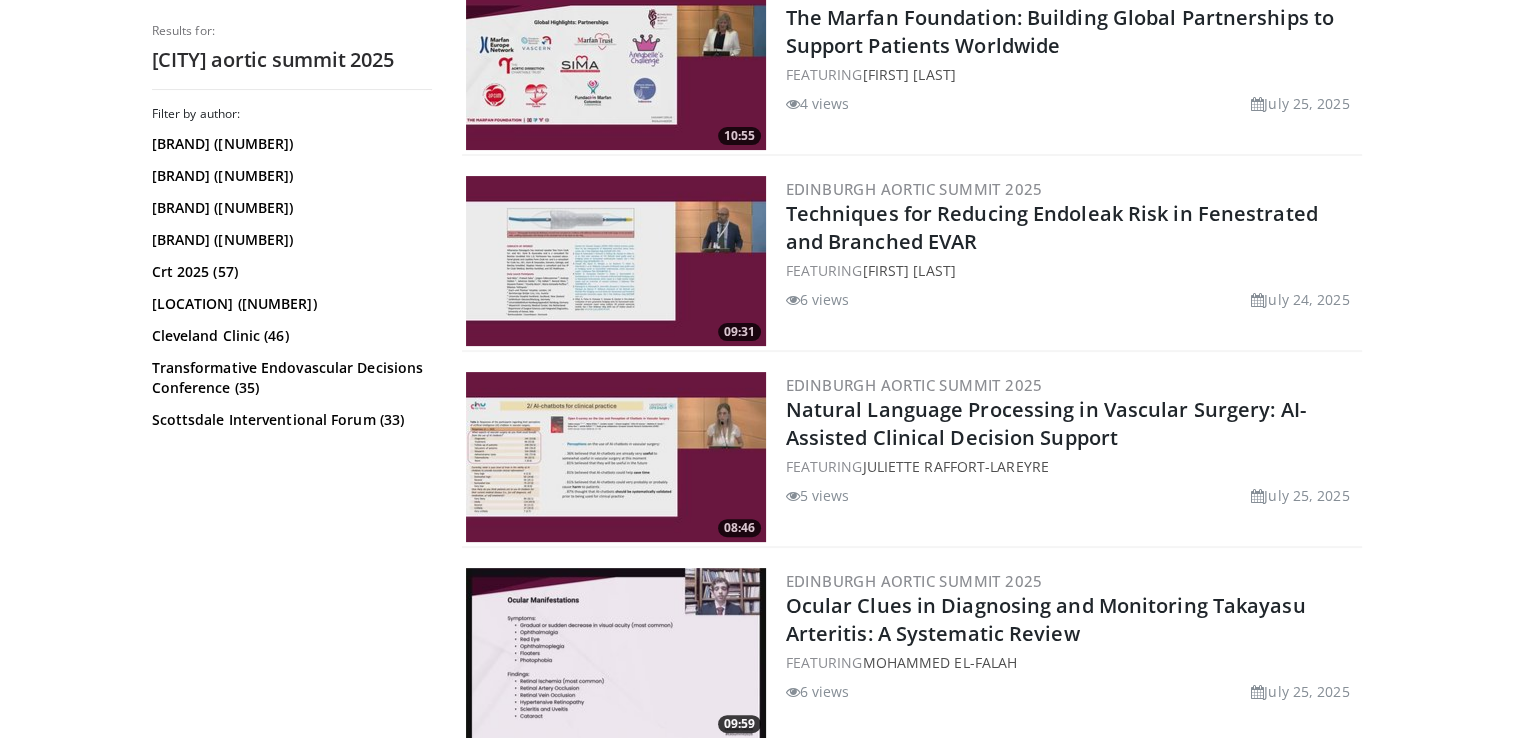 scroll, scrollTop: 312, scrollLeft: 0, axis: vertical 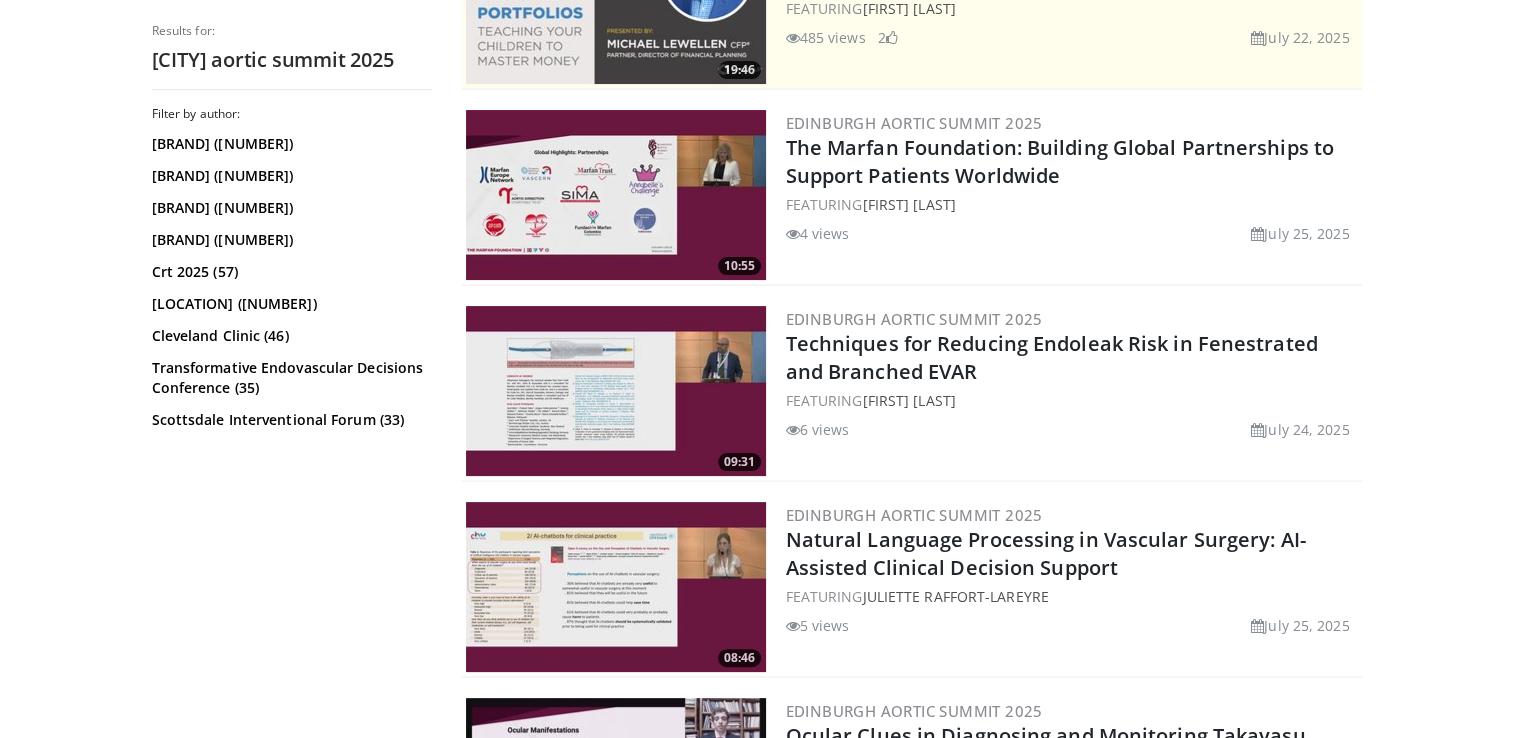 click on "[BRAND] ([NUMBER])" at bounding box center (289, 240) 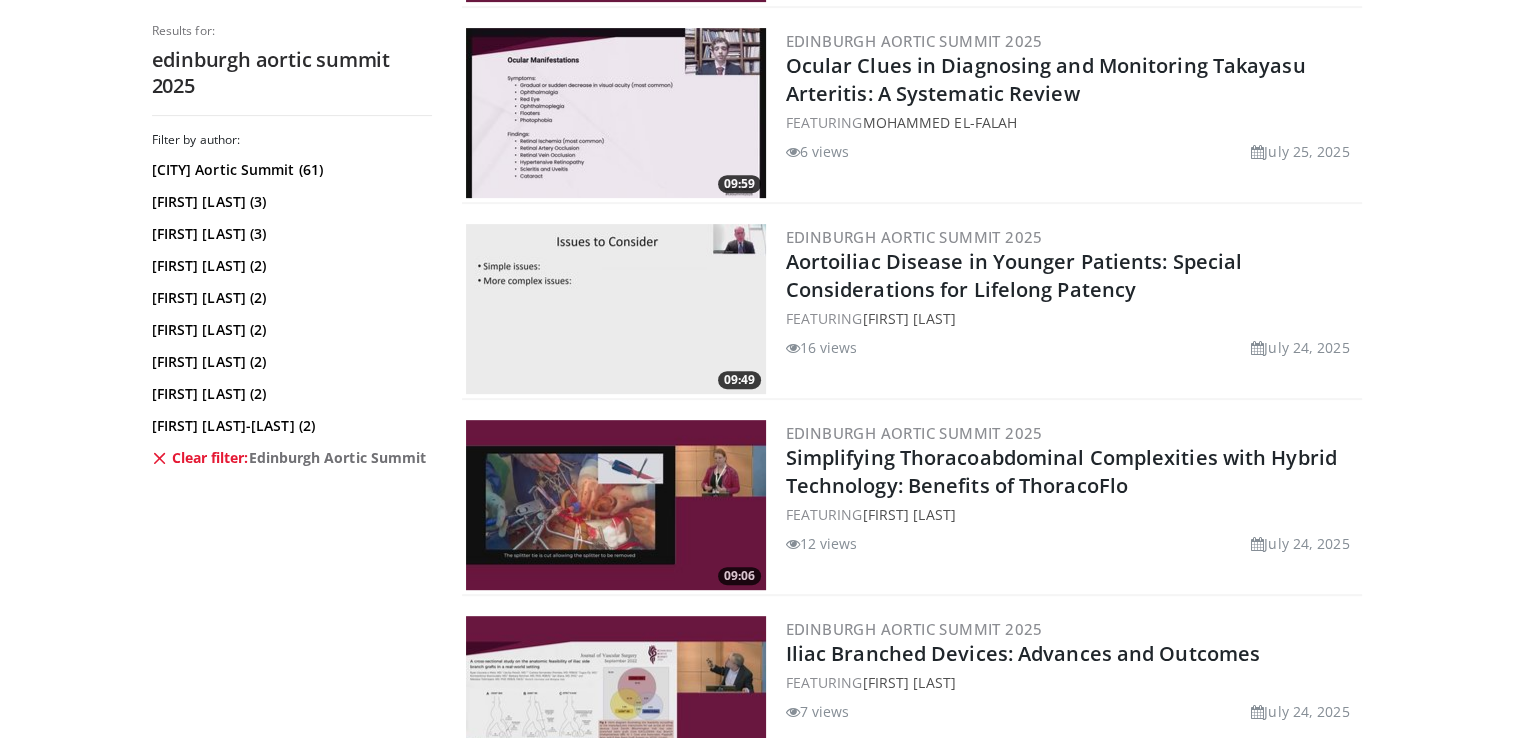 scroll, scrollTop: 1886, scrollLeft: 0, axis: vertical 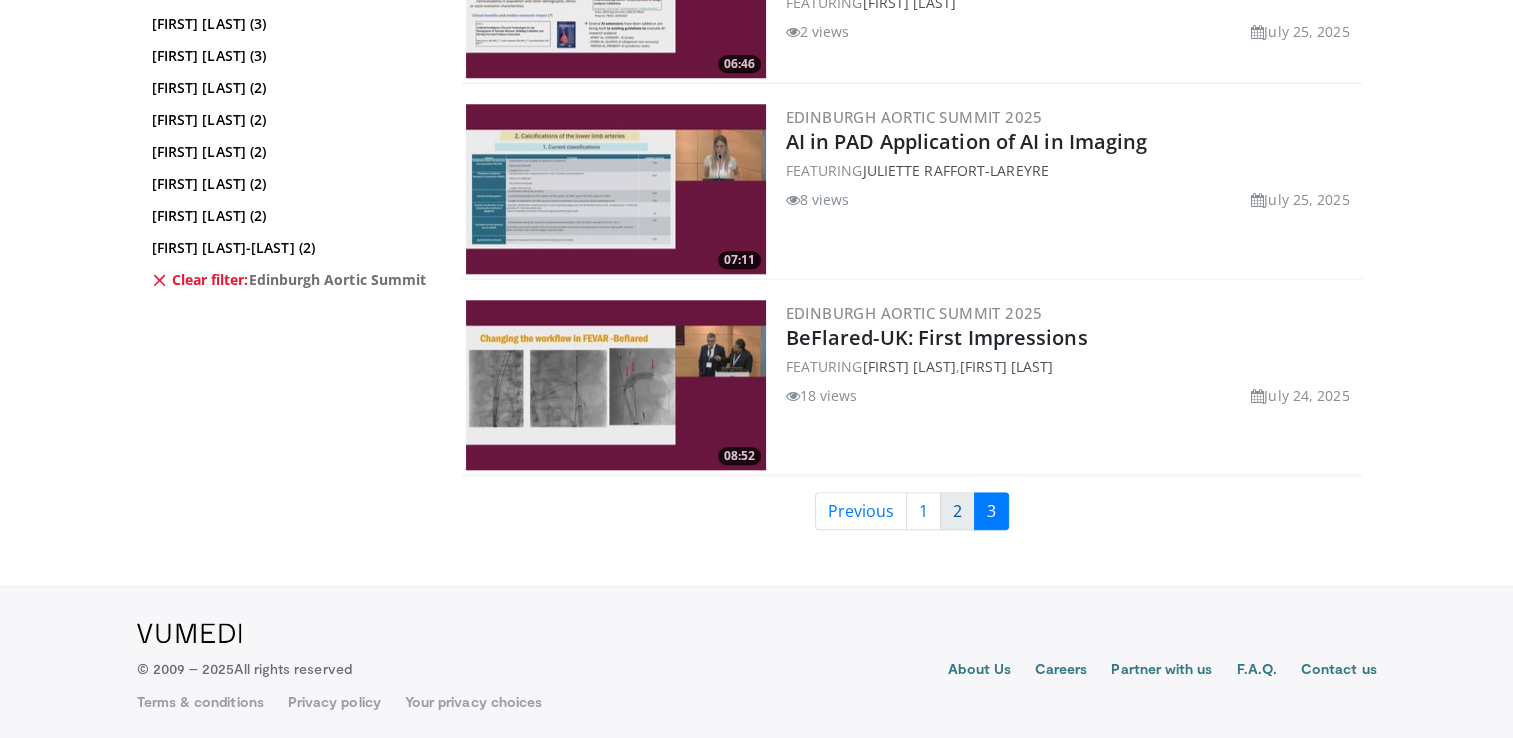 click on "2" at bounding box center (957, 511) 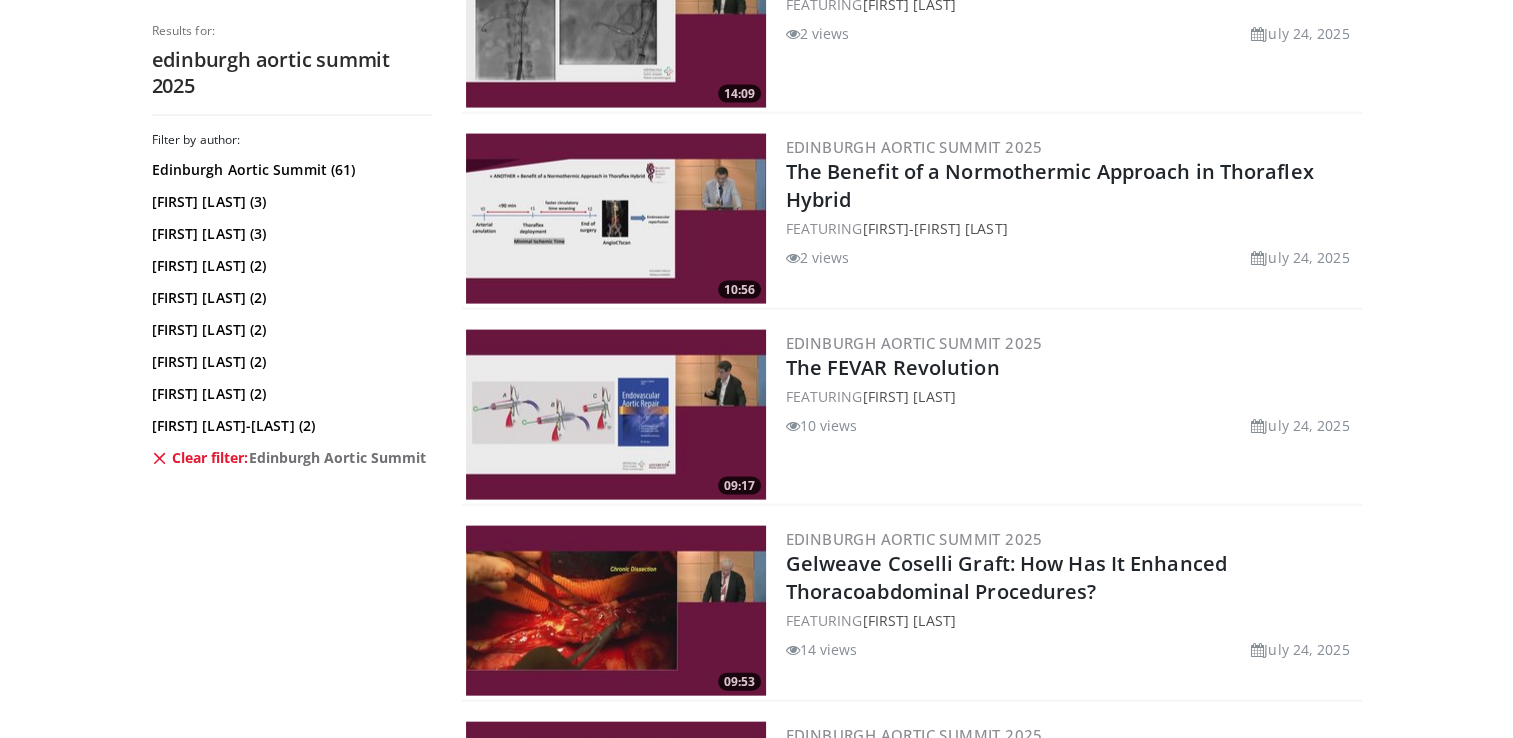 scroll, scrollTop: 4624, scrollLeft: 0, axis: vertical 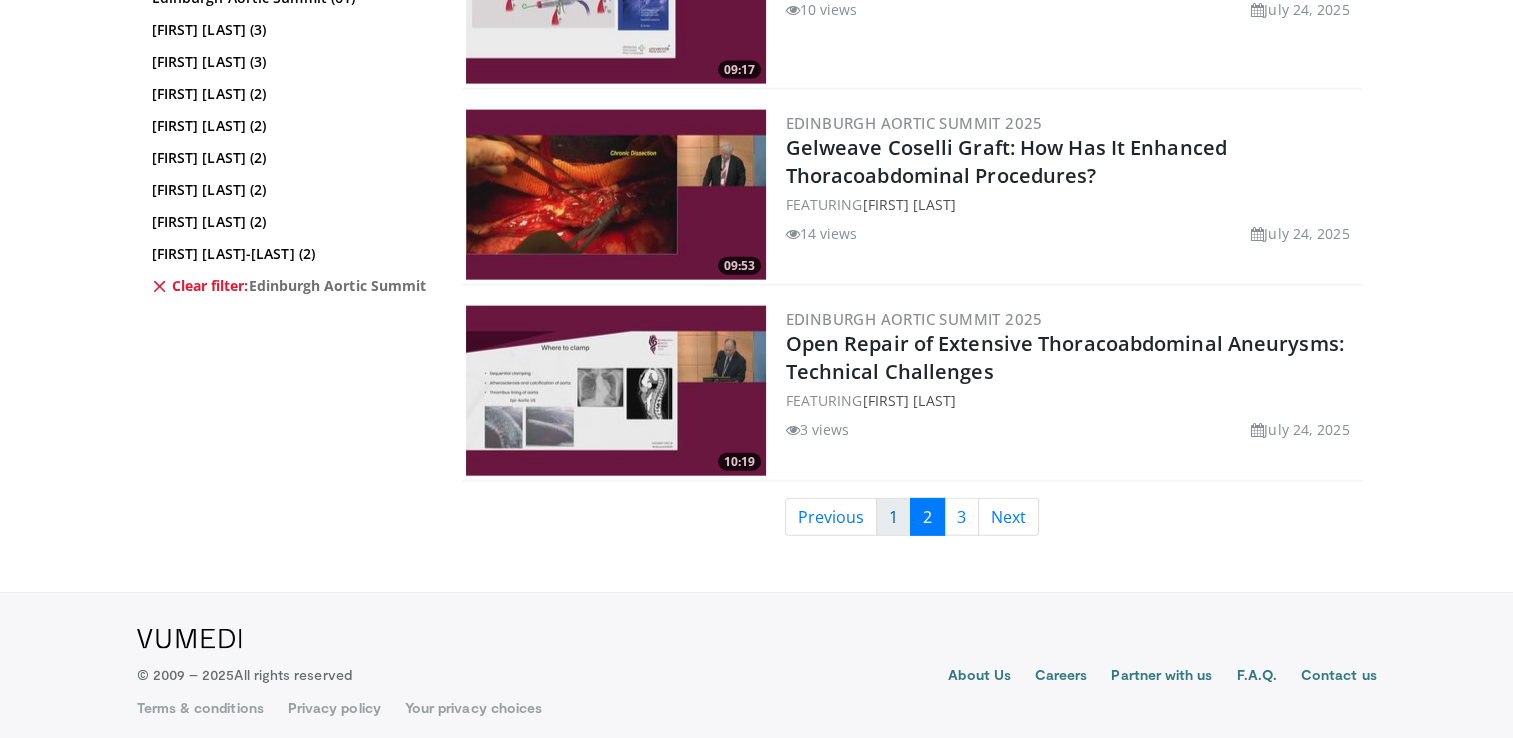 click on "1" at bounding box center [893, 517] 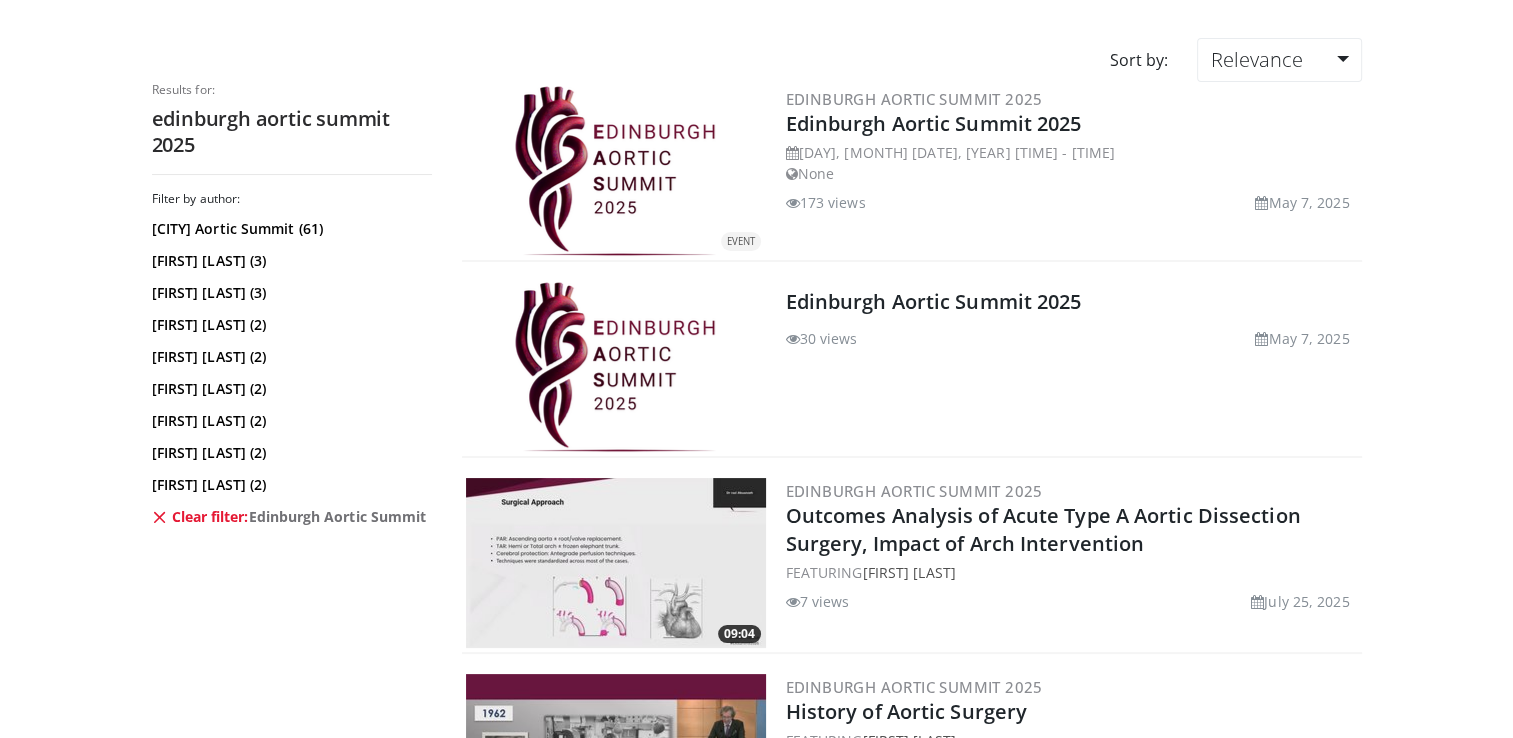 scroll, scrollTop: 0, scrollLeft: 0, axis: both 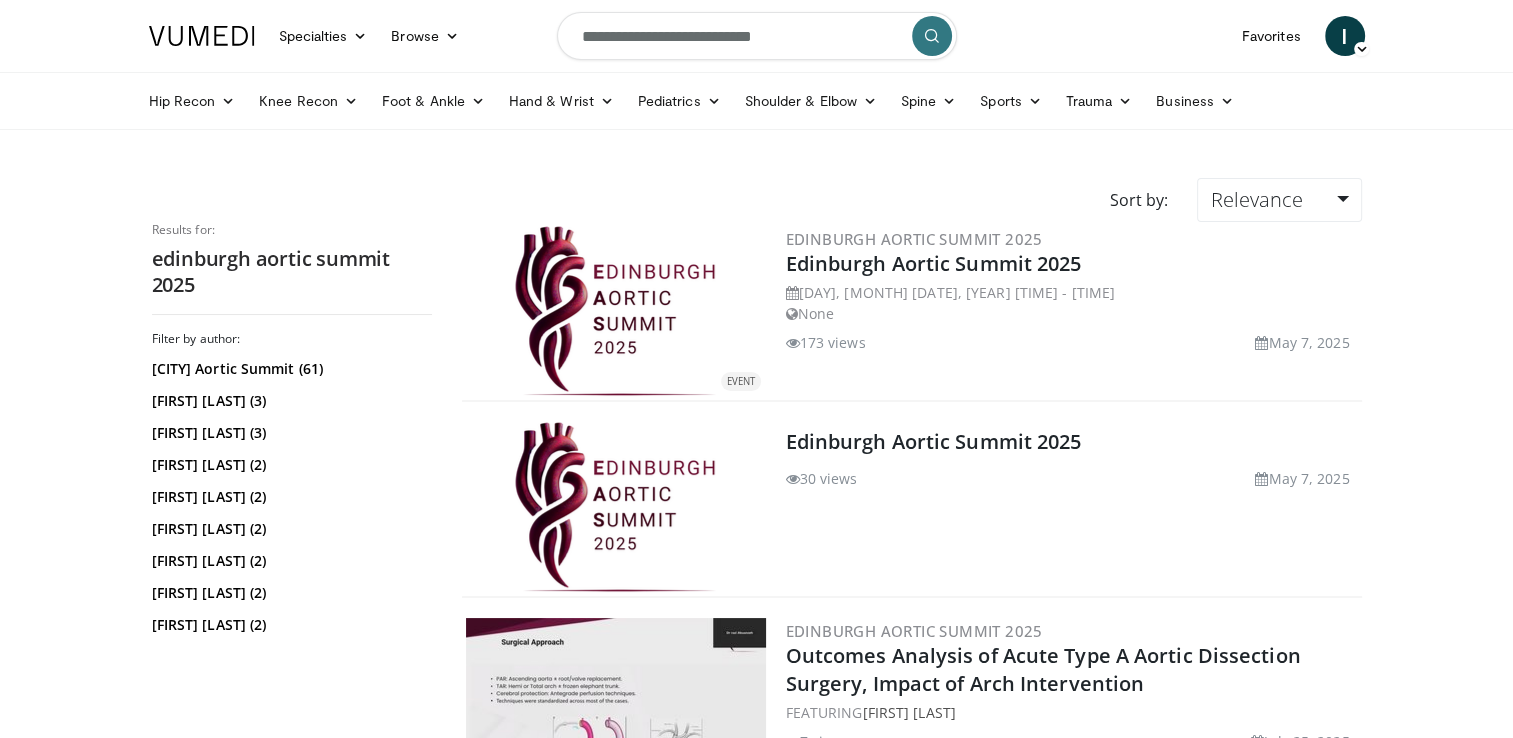 click on "Edinburgh Aortic Summit 2025" at bounding box center [934, 263] 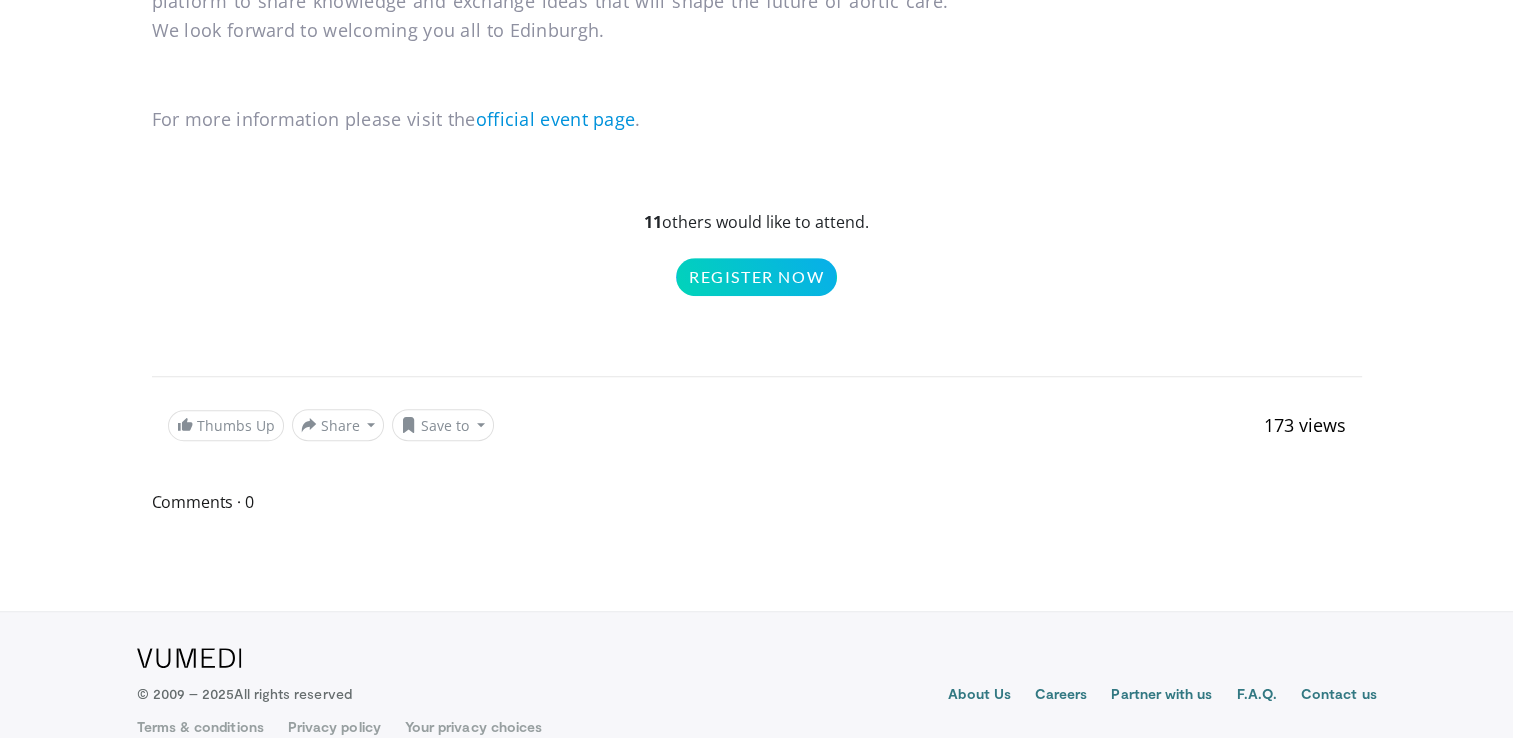 scroll, scrollTop: 58, scrollLeft: 0, axis: vertical 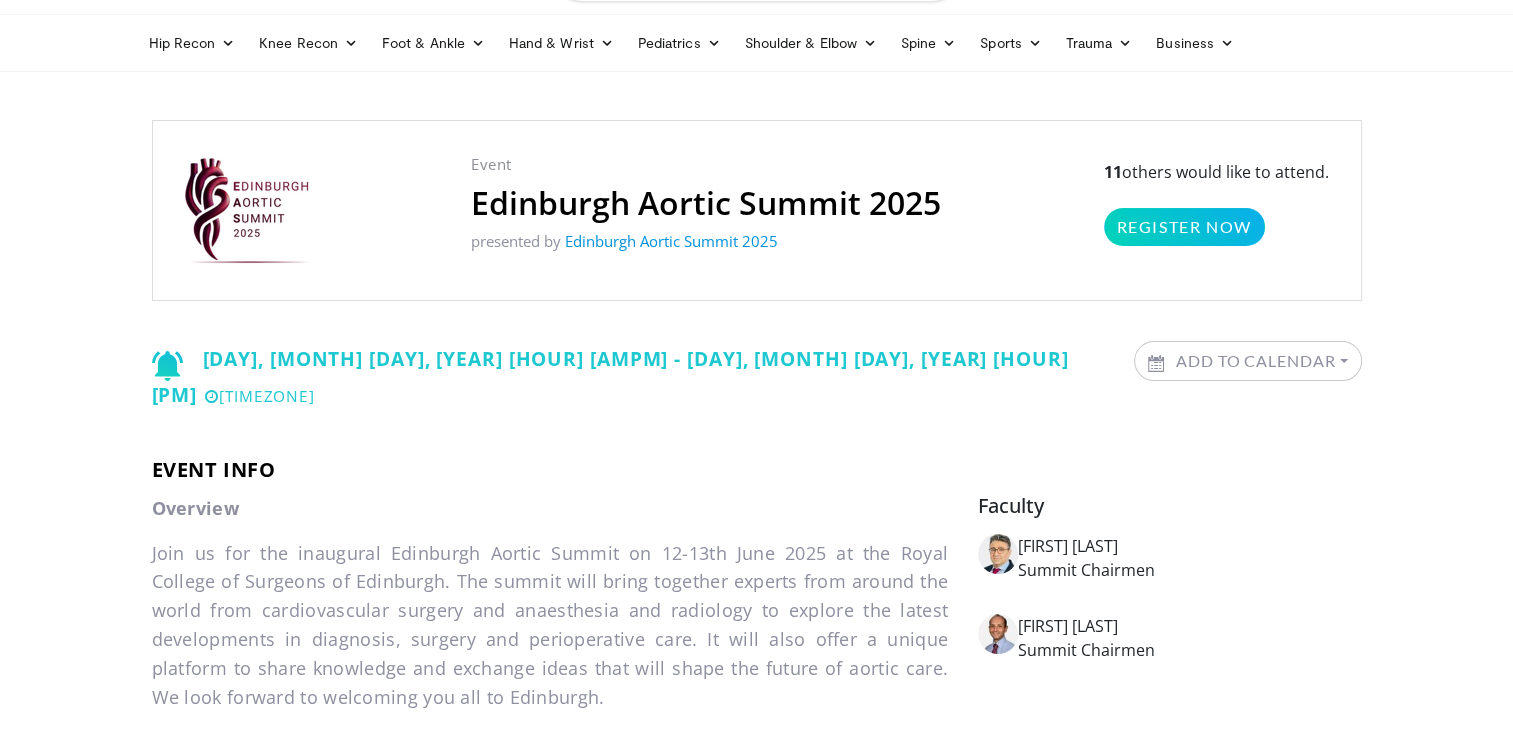 click on "Edinburgh Aortic Summit 2025" at bounding box center [671, 241] 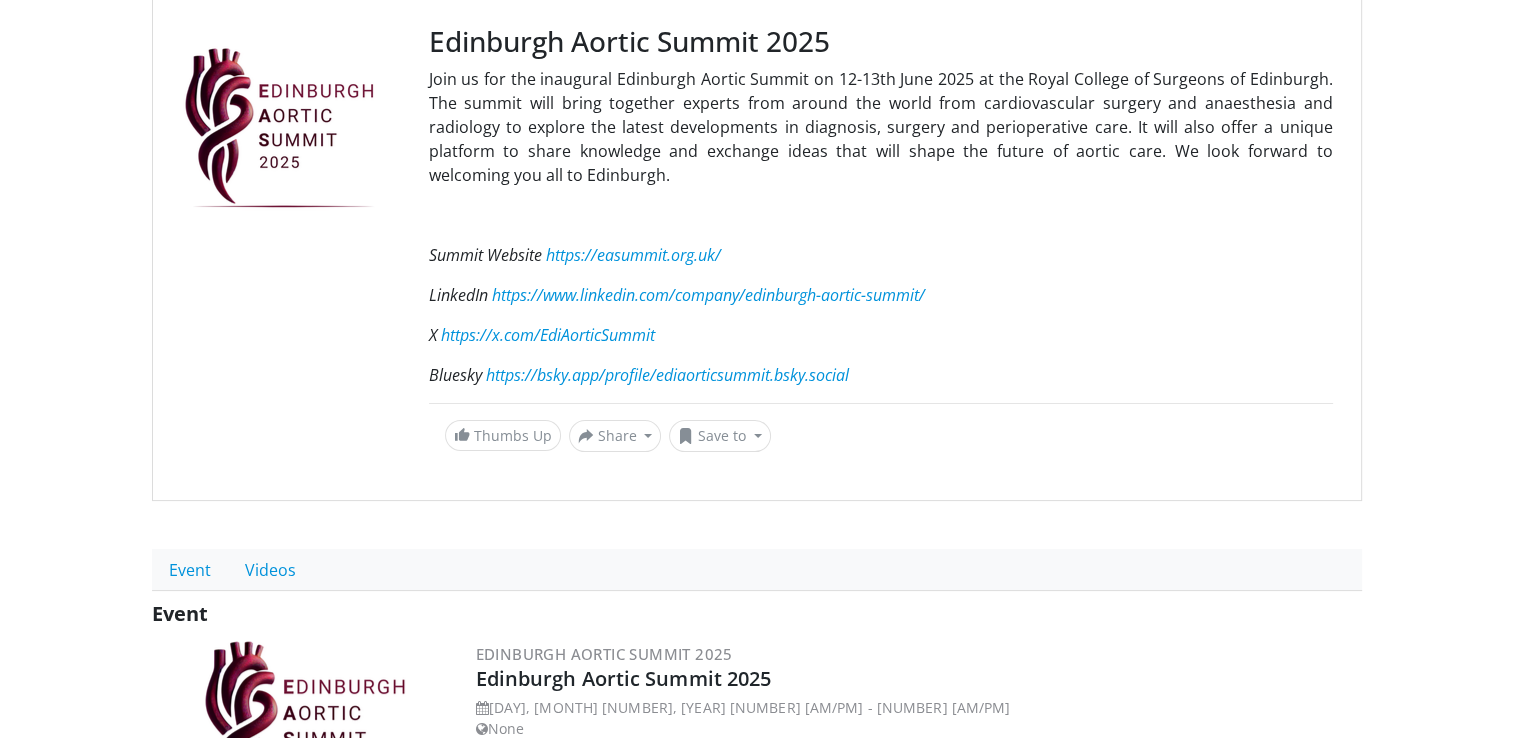scroll, scrollTop: 200, scrollLeft: 0, axis: vertical 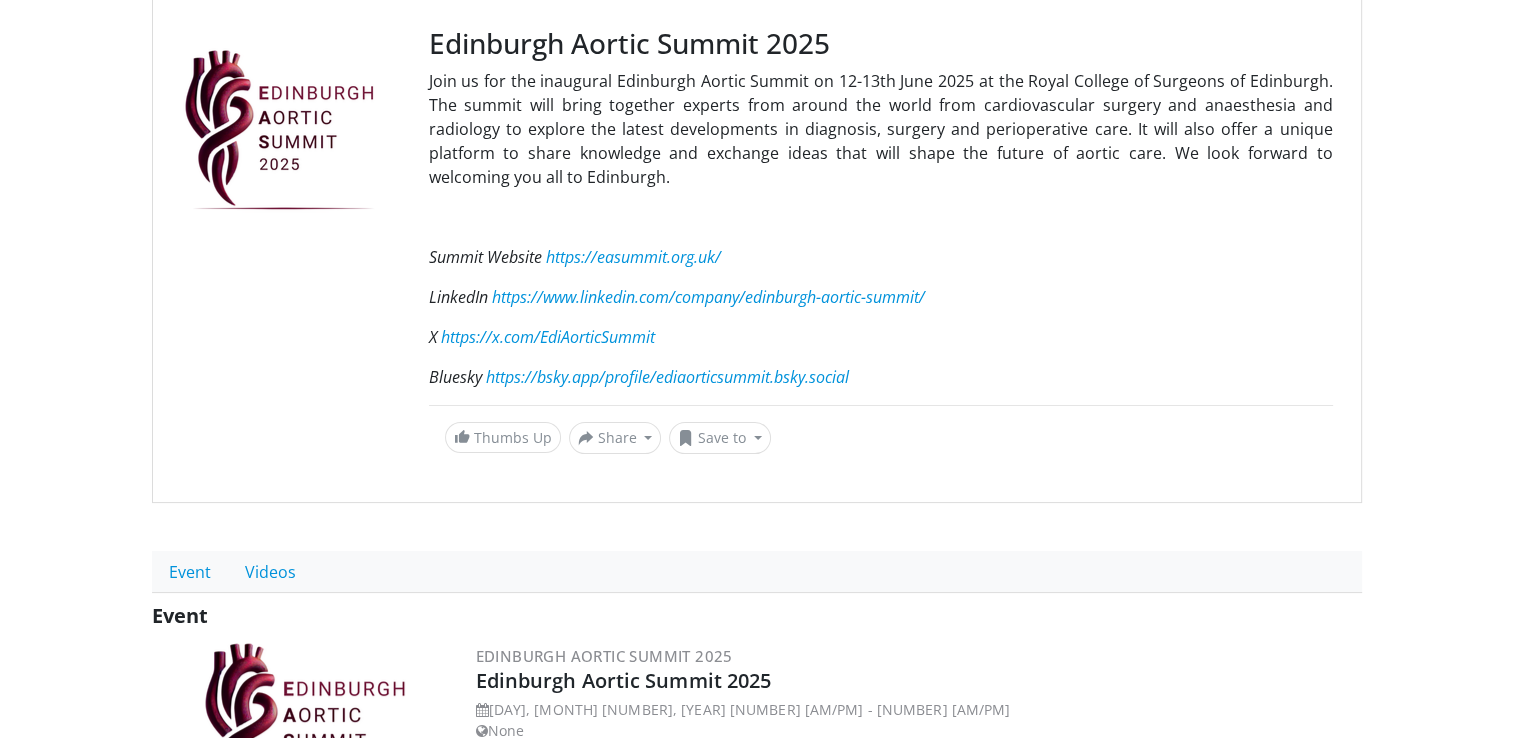 click on "https://easummit.org.uk/" at bounding box center (633, 257) 